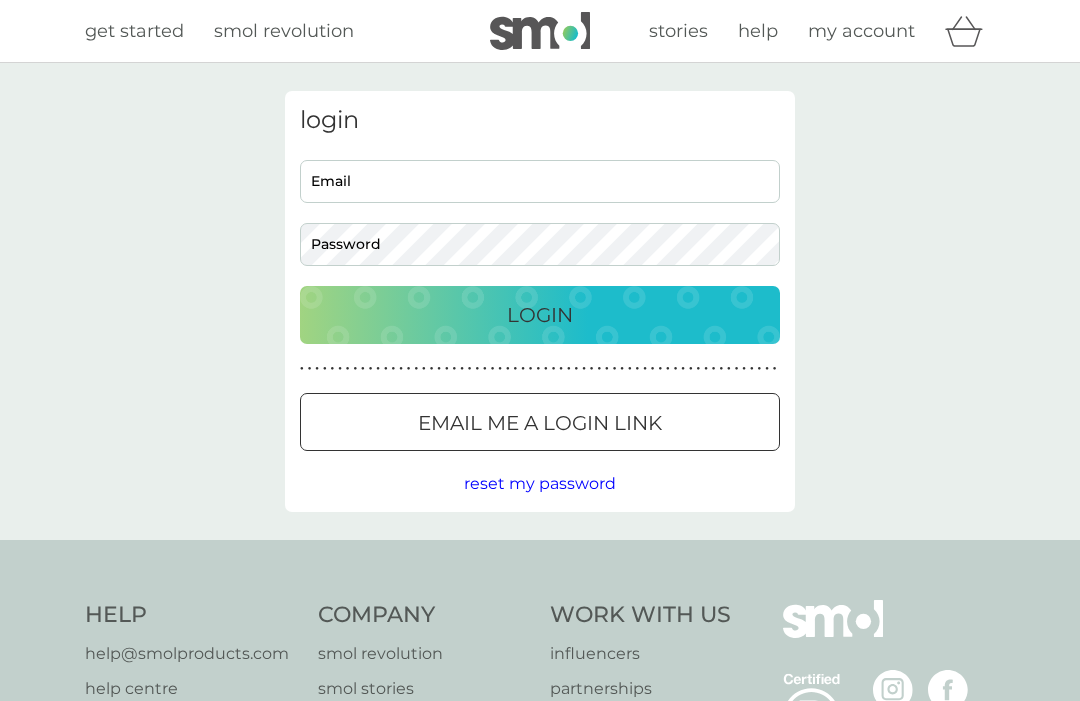 scroll, scrollTop: 0, scrollLeft: 0, axis: both 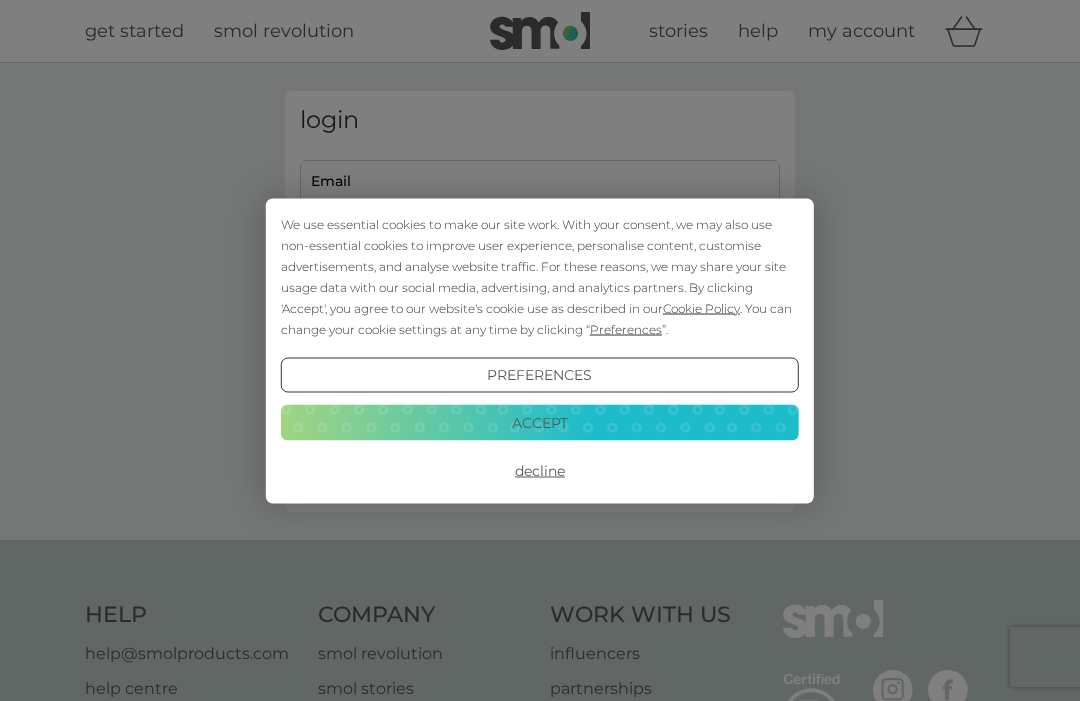 click on "Accept" at bounding box center [540, 423] 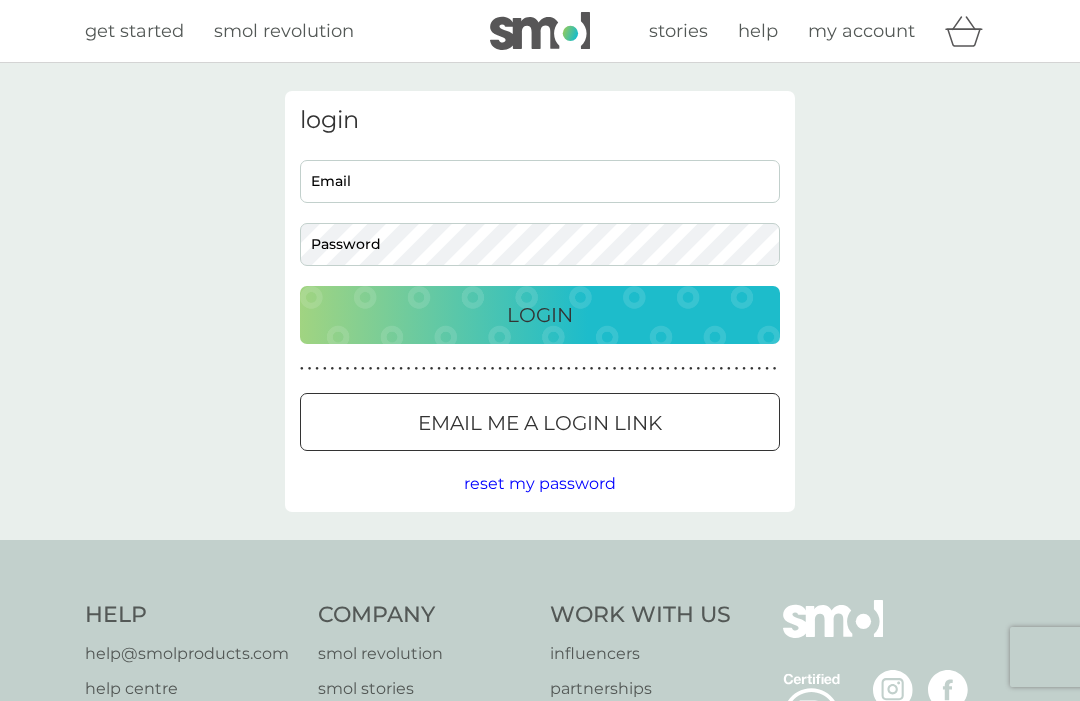 click on "Email" at bounding box center (540, 181) 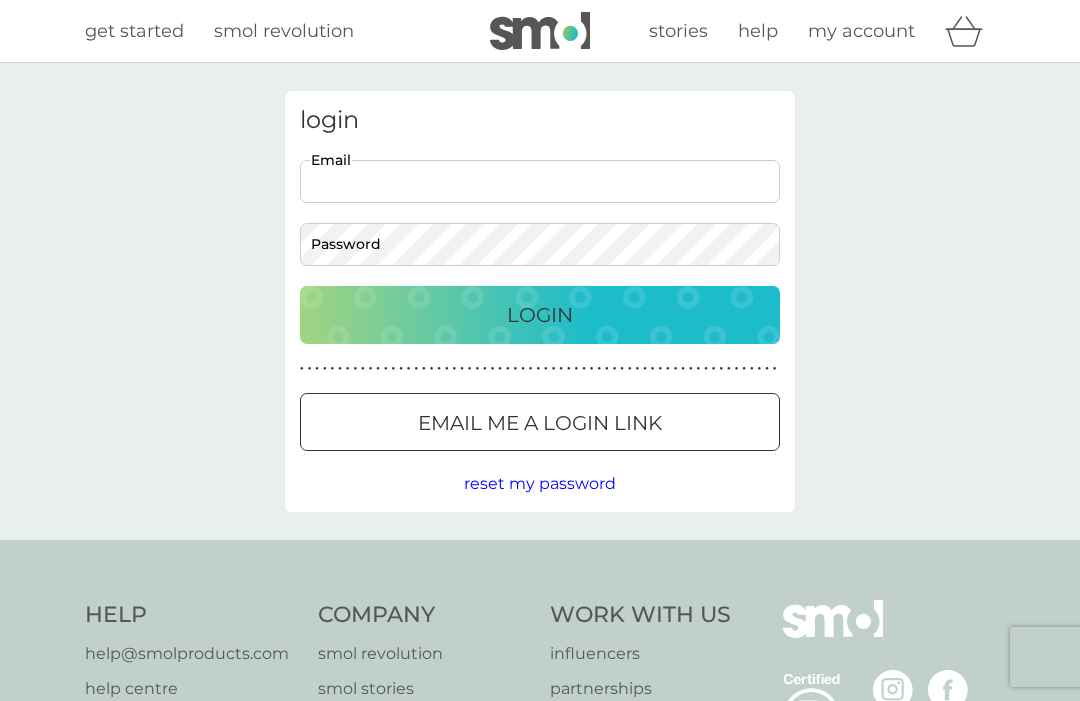 scroll, scrollTop: 0, scrollLeft: 0, axis: both 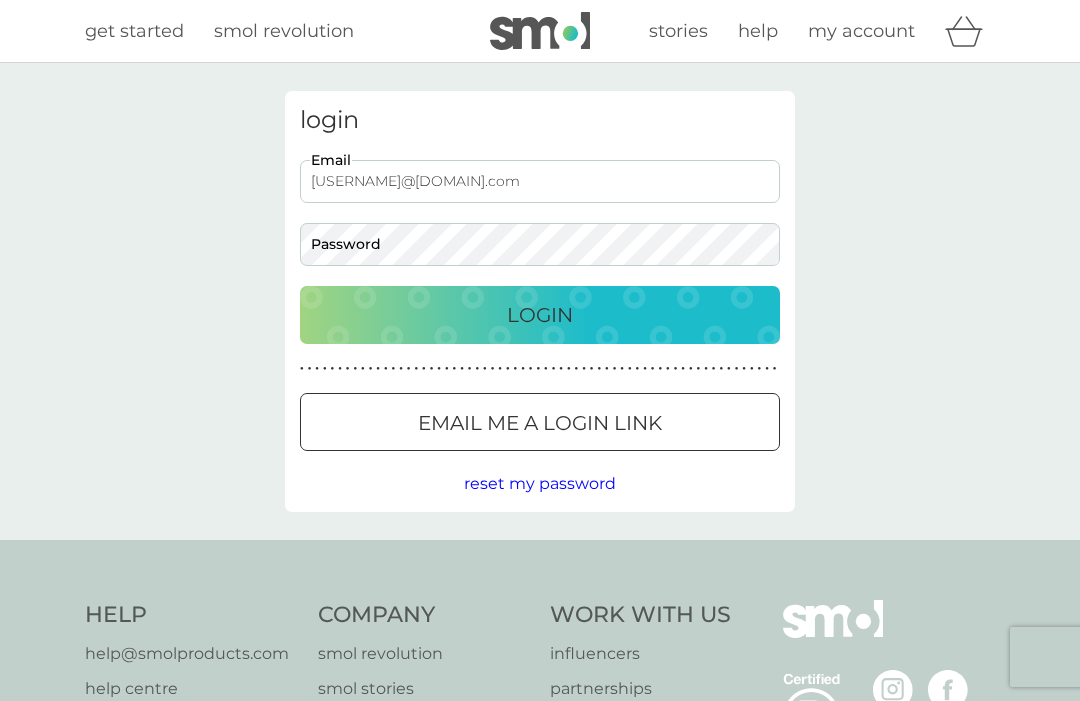 type on "[USERNAME]@[DOMAIN].com" 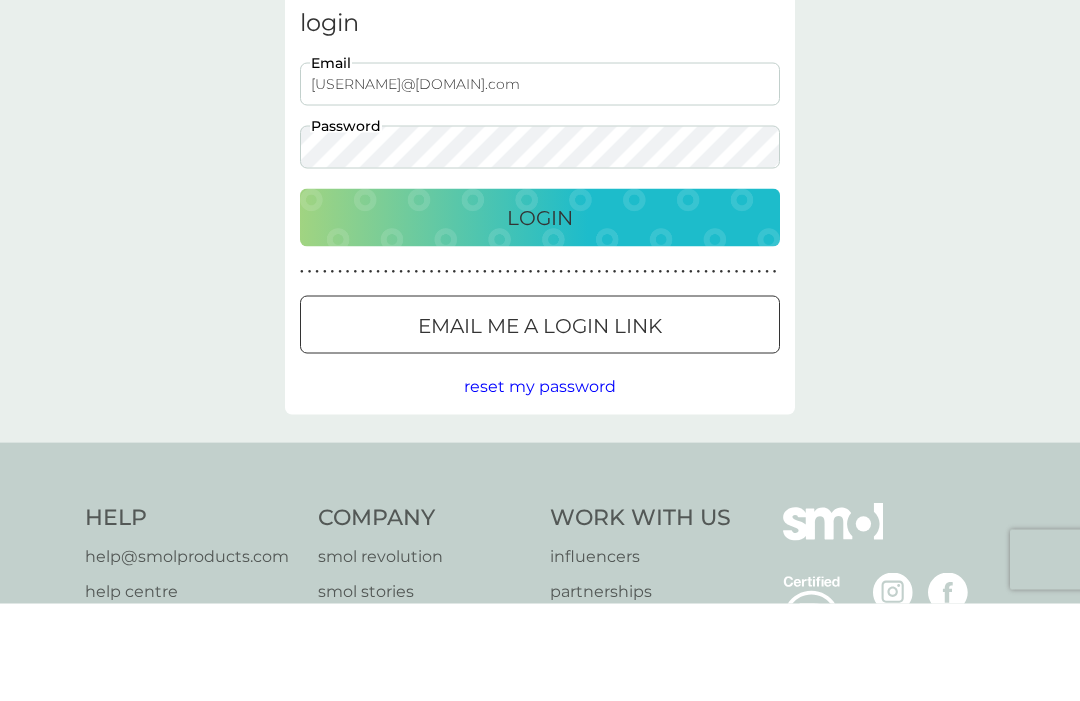 click on "Login" at bounding box center (540, 315) 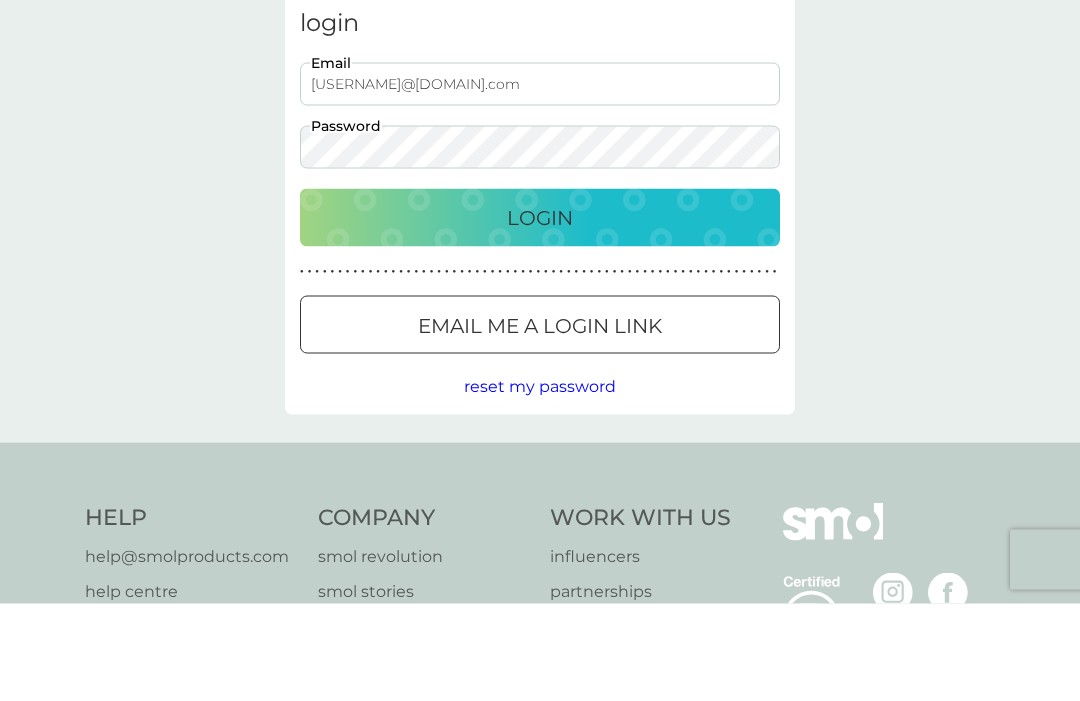 scroll, scrollTop: 98, scrollLeft: 0, axis: vertical 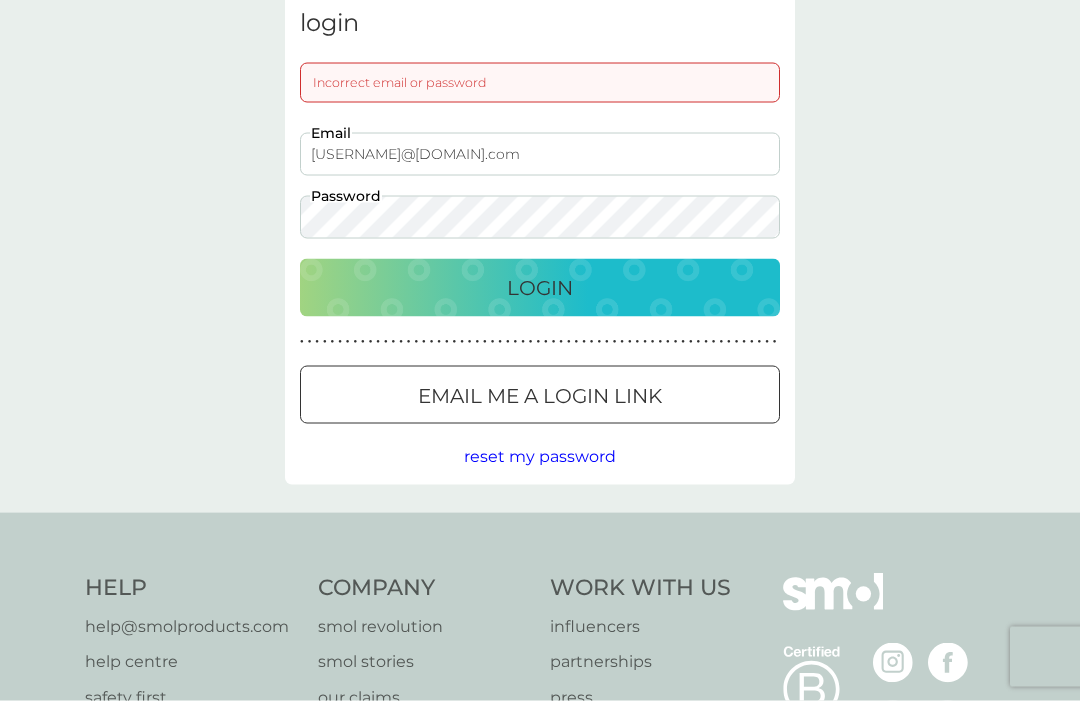 click on "Login" at bounding box center [540, 288] 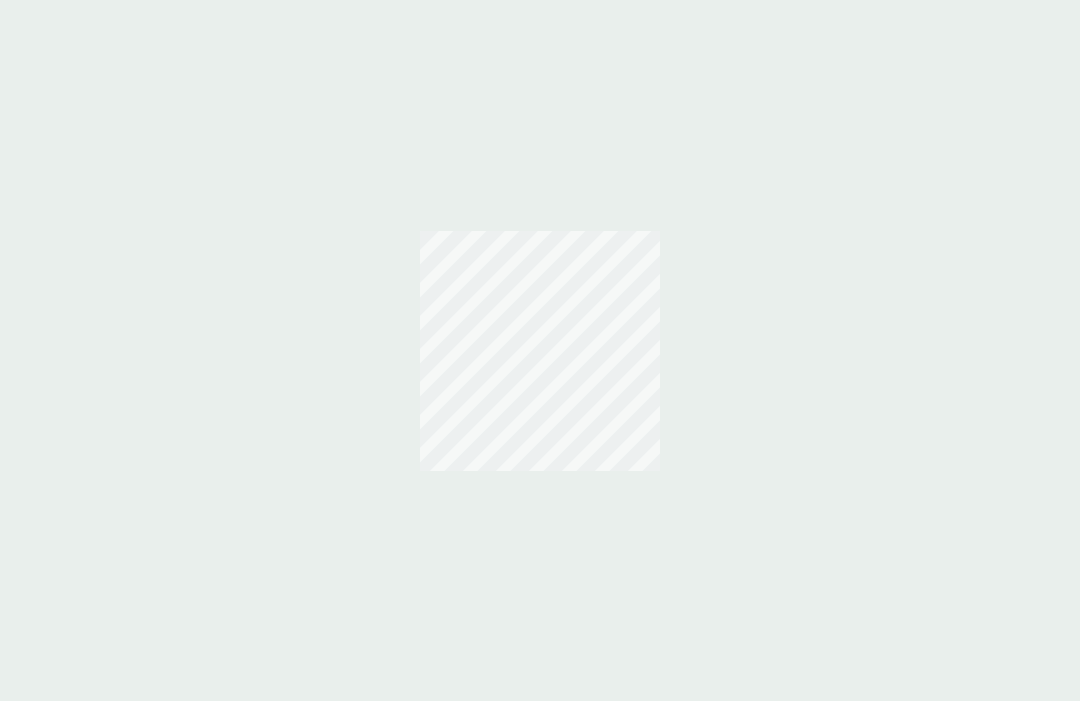 scroll, scrollTop: 0, scrollLeft: 0, axis: both 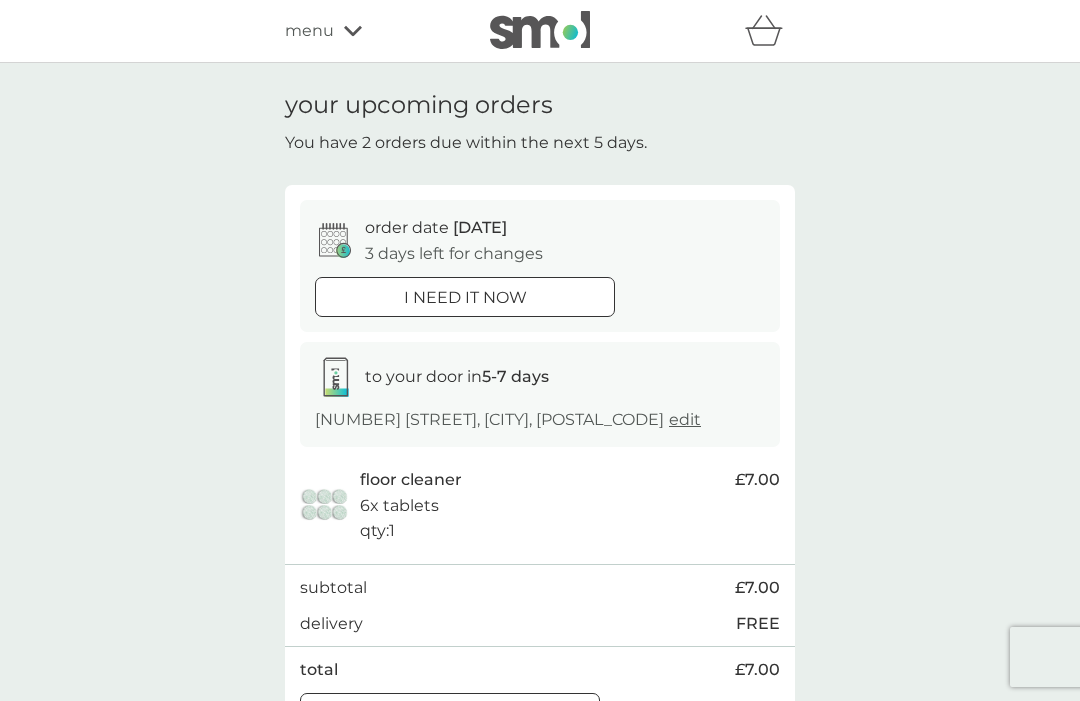 click on "Manage plan" at bounding box center (450, 714) 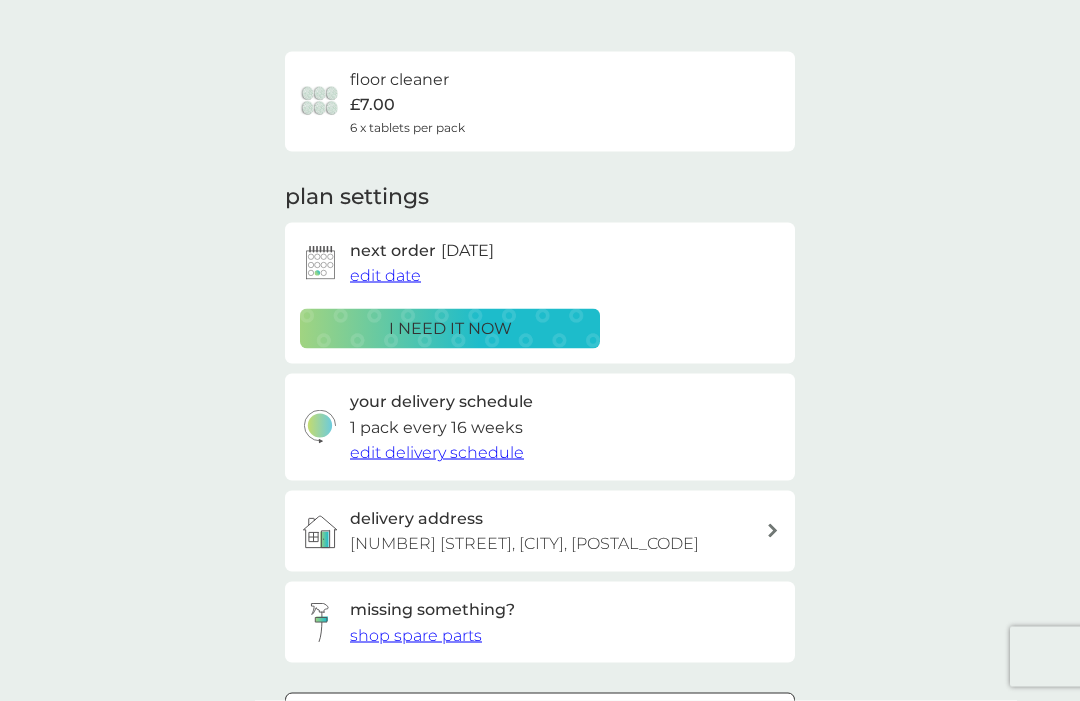 scroll, scrollTop: 116, scrollLeft: 0, axis: vertical 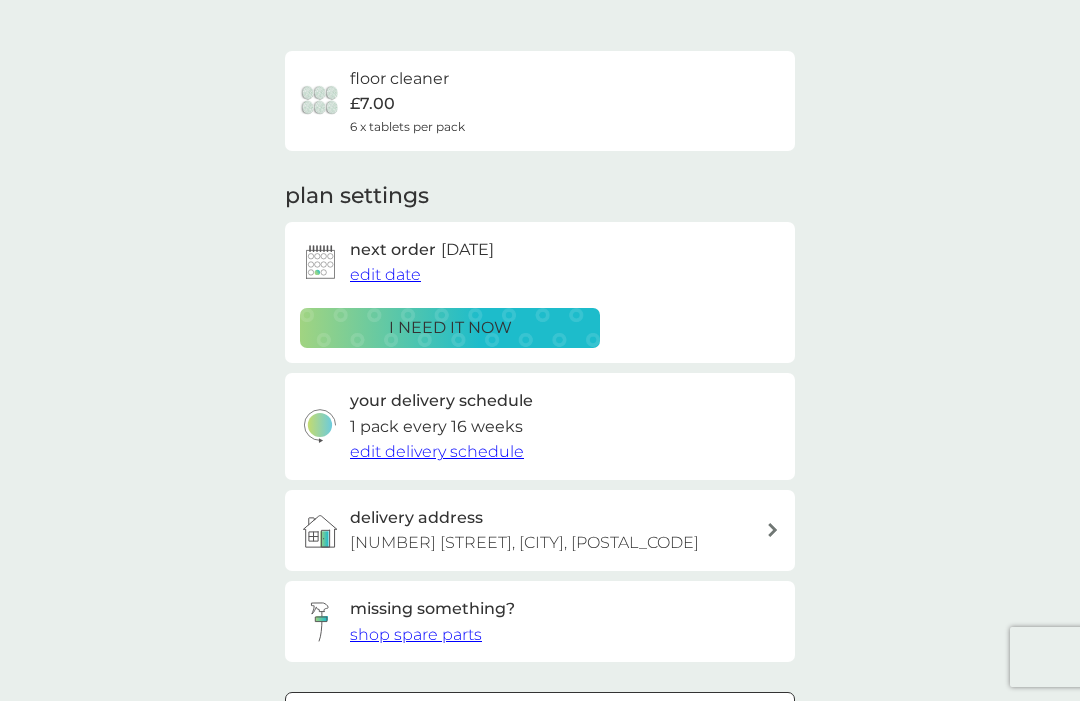 click on "edit delivery schedule" at bounding box center [437, 451] 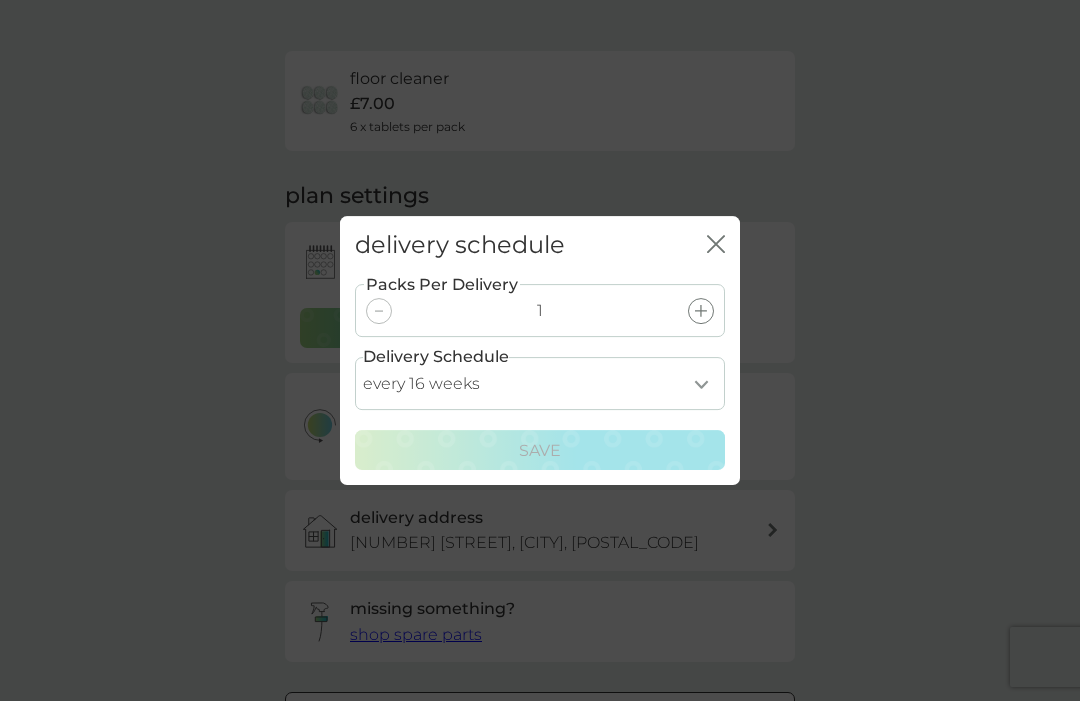 click on "every 1 week every 2 weeks every 3 weeks every 4 weeks every 5 weeks every 6 weeks every 7 weeks every 8 weeks every 9 weeks every 10 weeks every 11 weeks every 12 weeks every 13 weeks every 14 weeks every 15 weeks every 16 weeks every 17 weeks every 18 weeks every 19 weeks every 20 weeks every 21 weeks every 22 weeks every 23 weeks every 24 weeks every 25 weeks every 26 weeks" at bounding box center [540, 383] 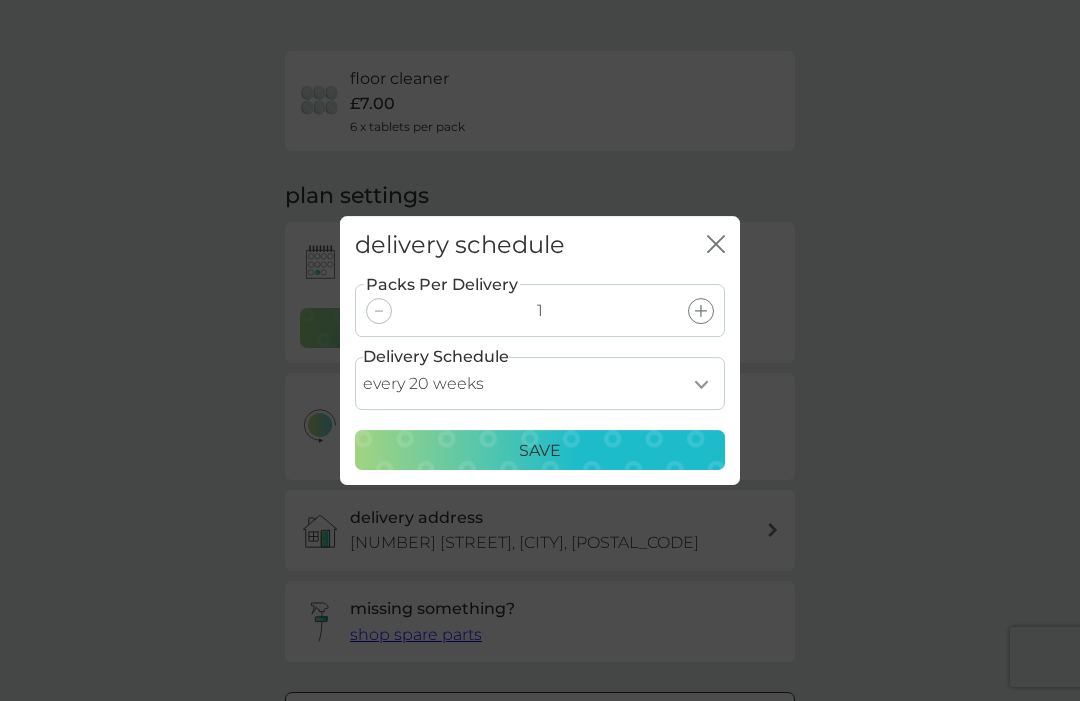 click on "Save" at bounding box center [540, 451] 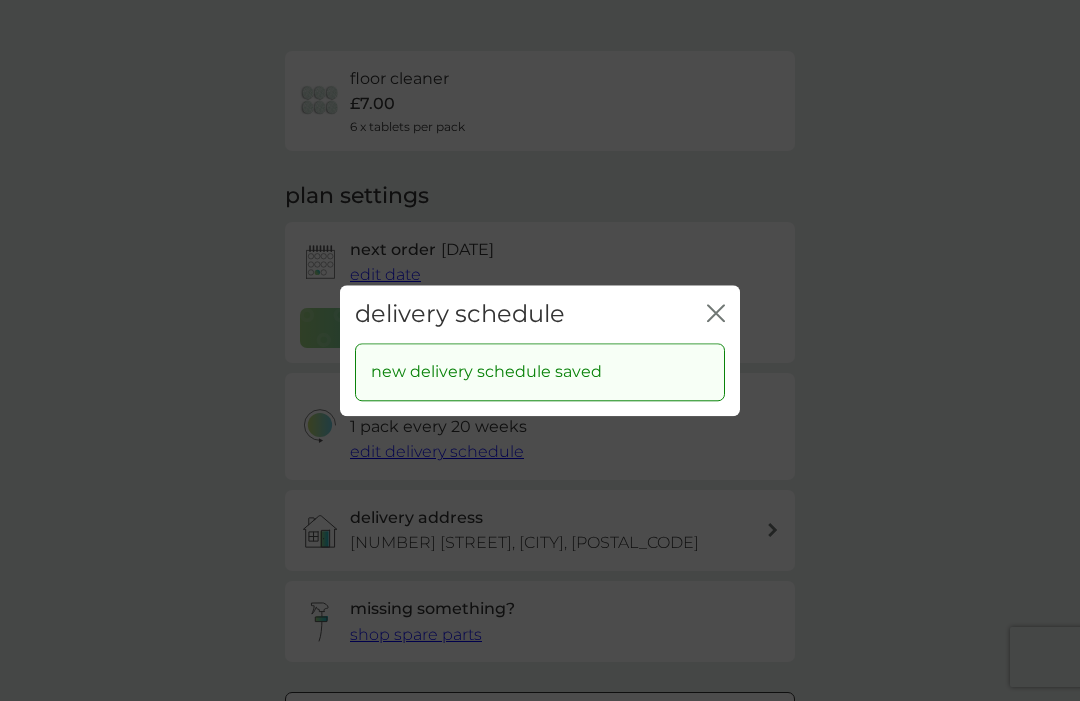 click 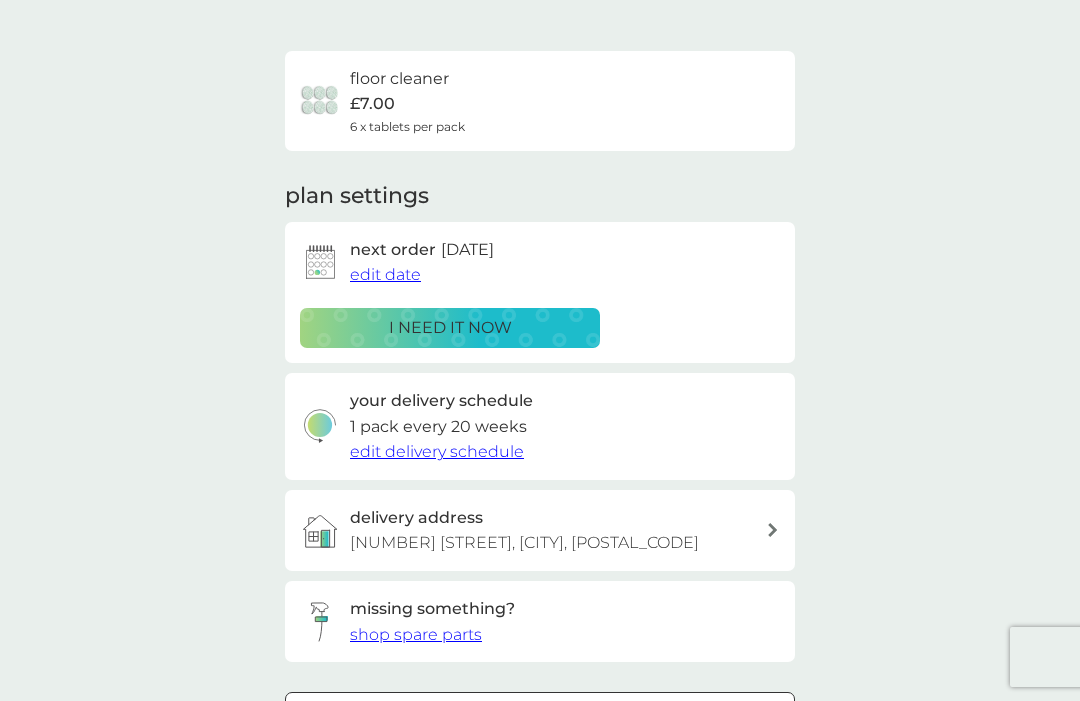 click on "edit date" at bounding box center [385, 274] 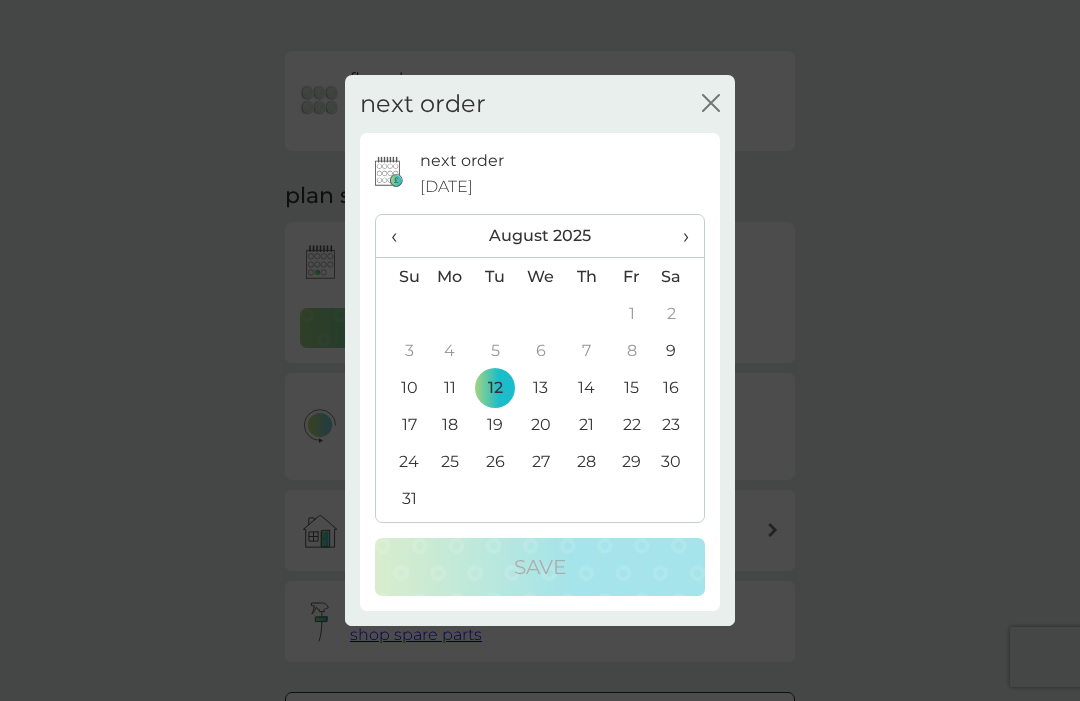 click on "›" at bounding box center [679, 236] 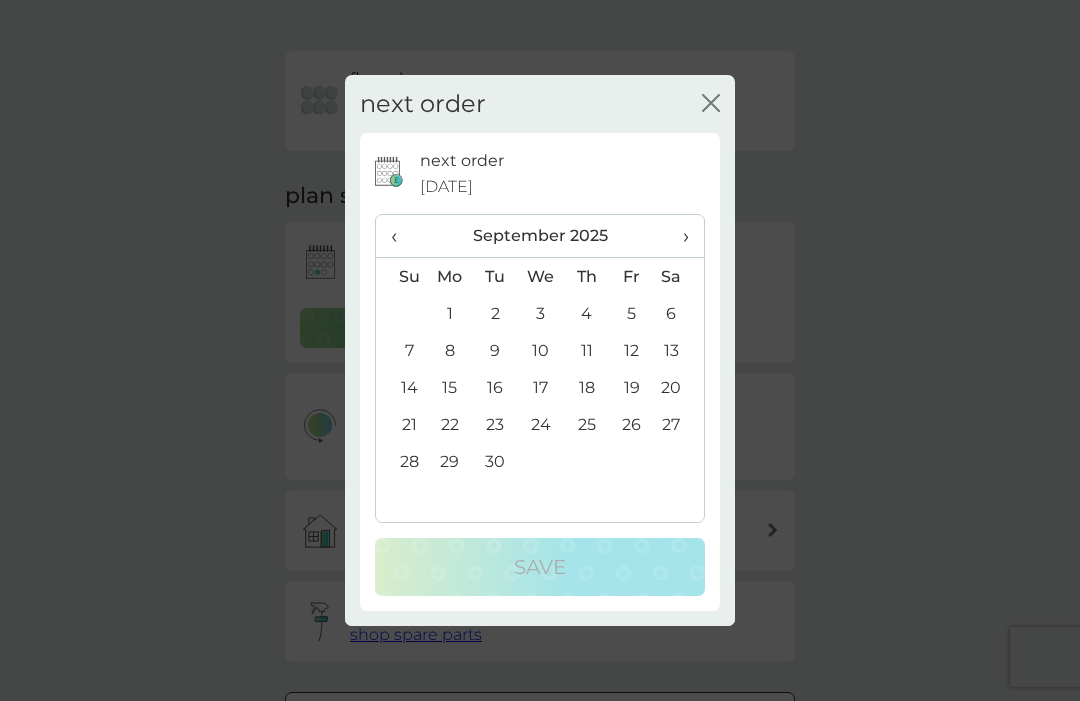 click on "30" at bounding box center (495, 461) 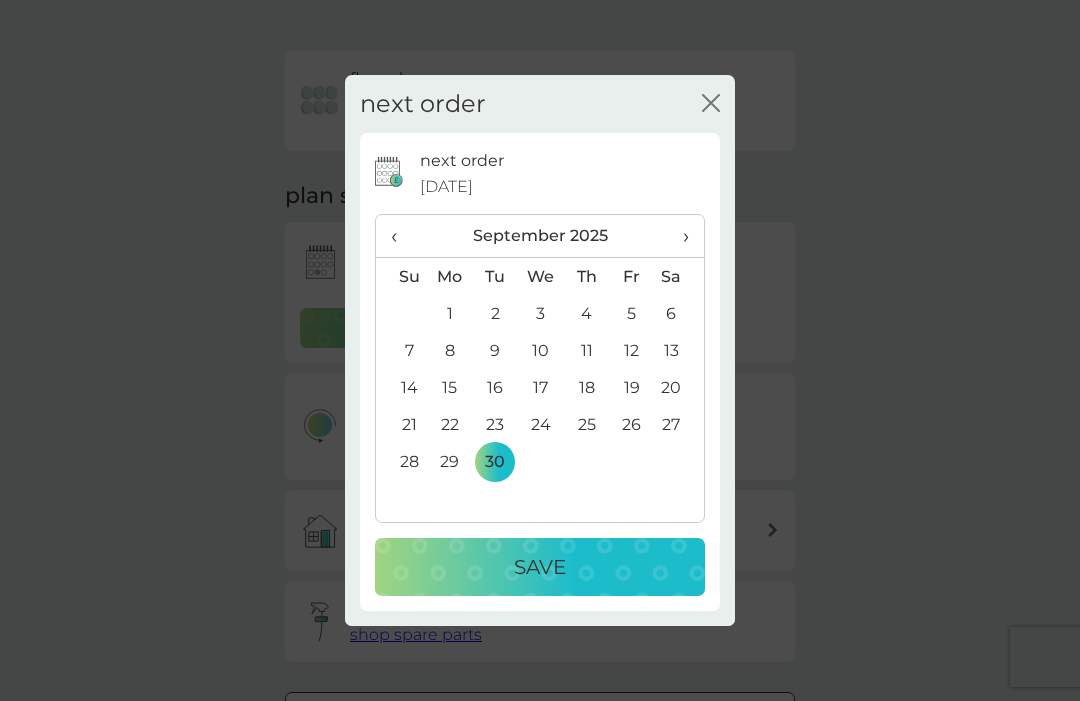 click on "Save" at bounding box center (540, 567) 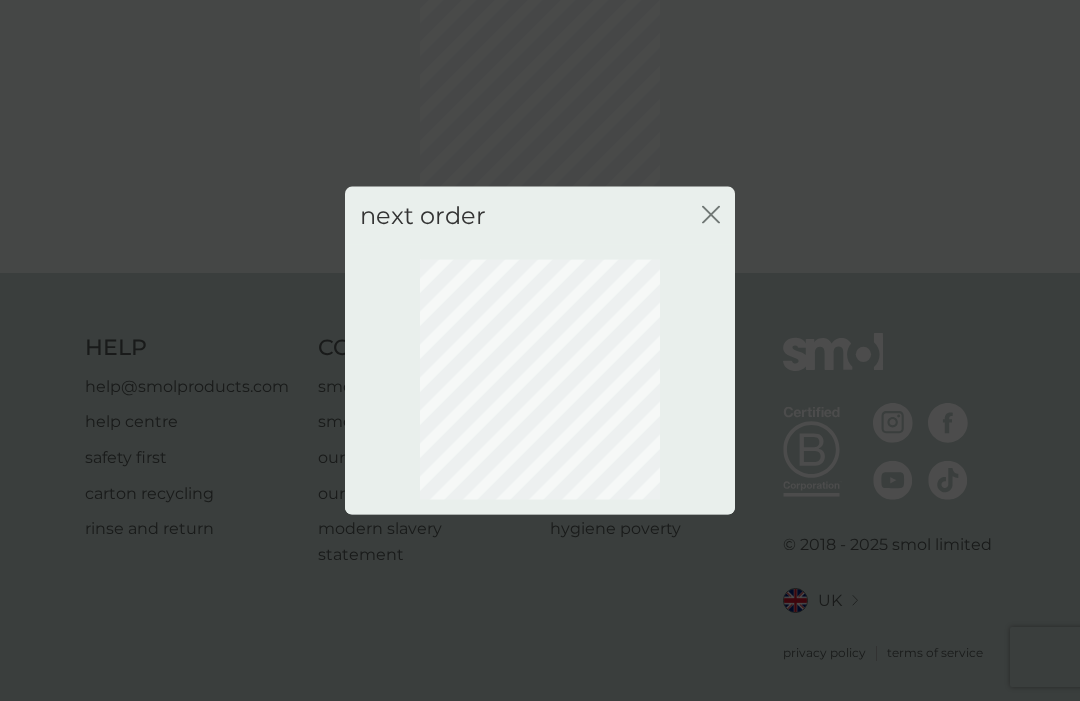 scroll, scrollTop: 69, scrollLeft: 0, axis: vertical 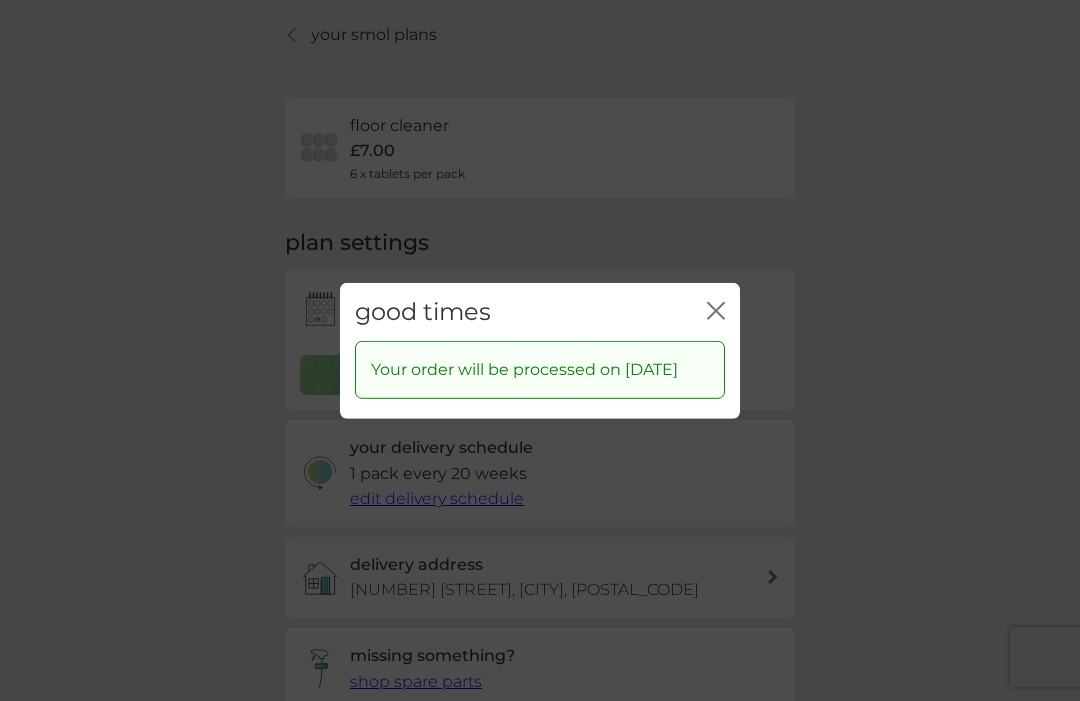 click on "close" 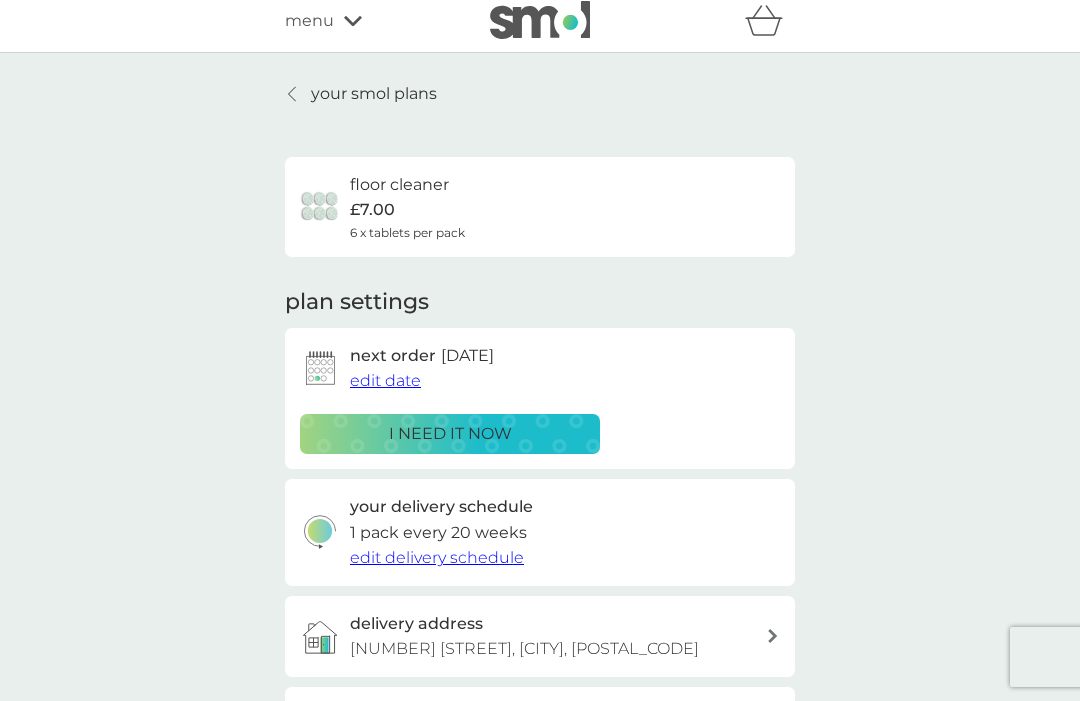 scroll, scrollTop: 0, scrollLeft: 0, axis: both 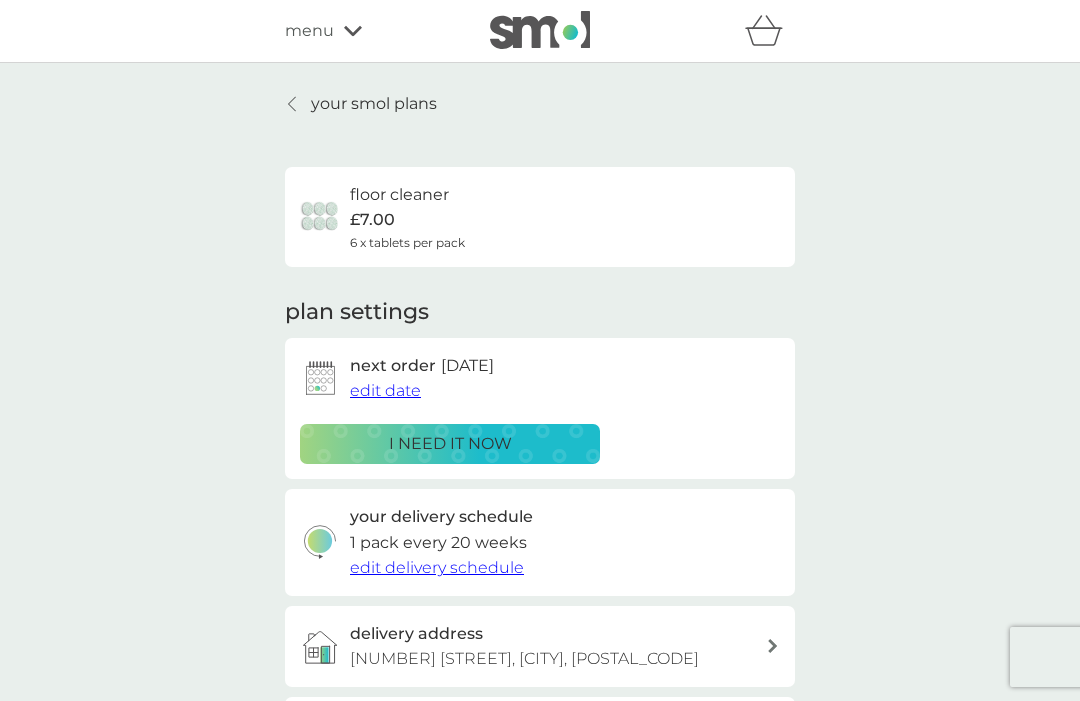 click on "your smol plans" at bounding box center [374, 104] 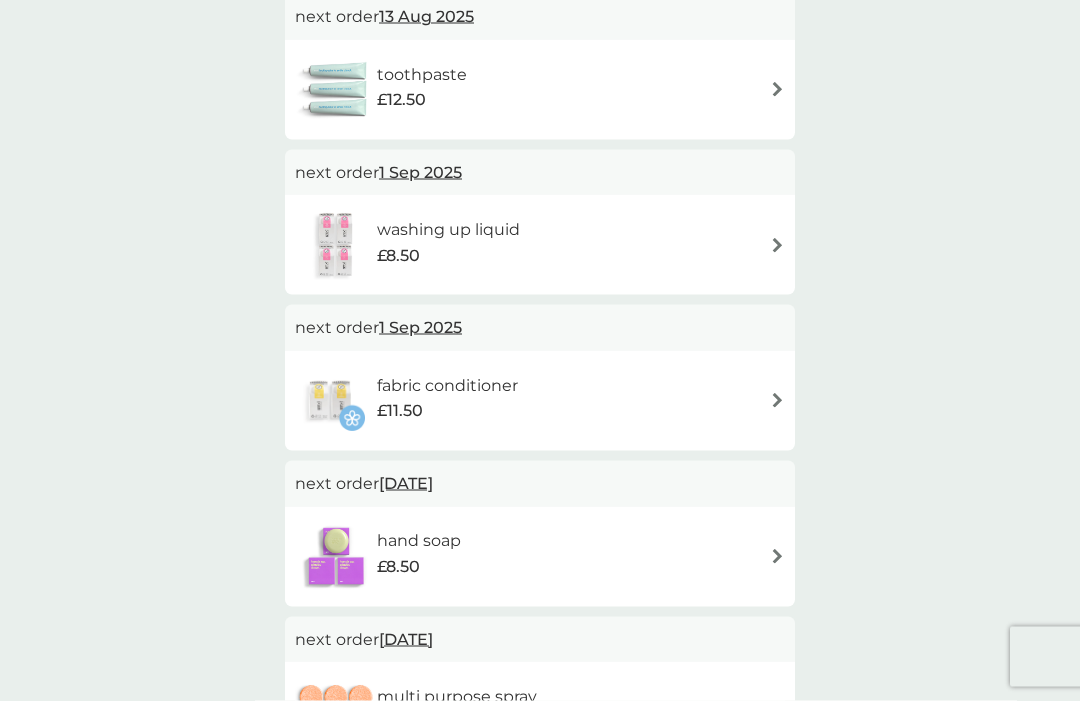 scroll, scrollTop: 424, scrollLeft: 0, axis: vertical 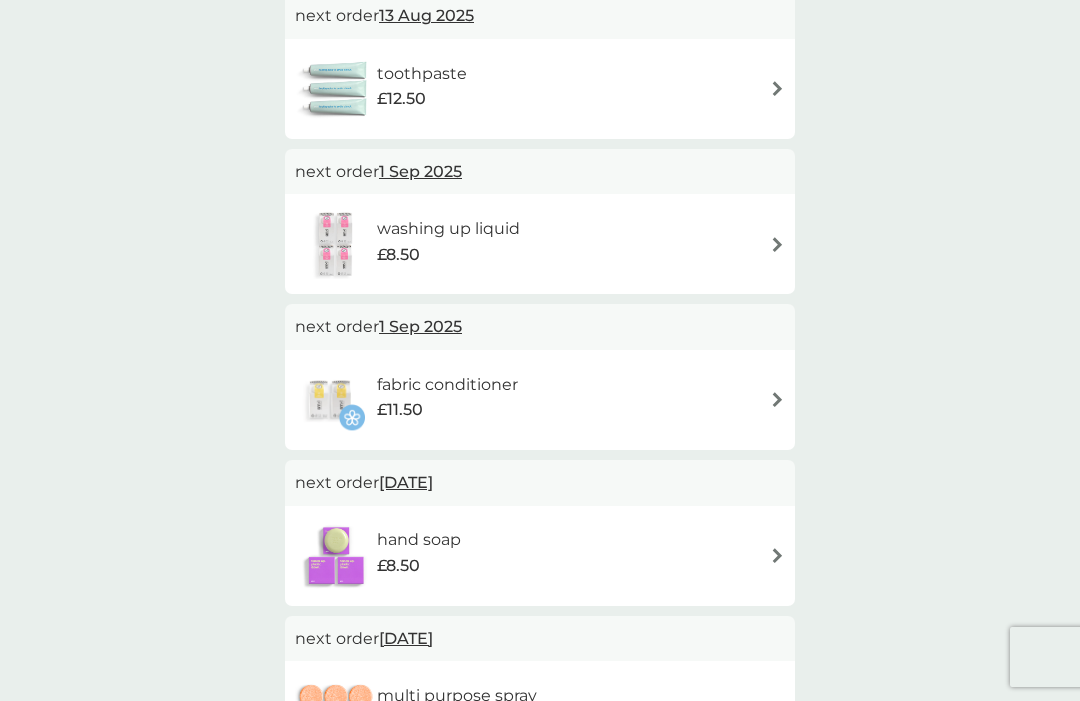 click on "1 Sep 2025" at bounding box center (420, 326) 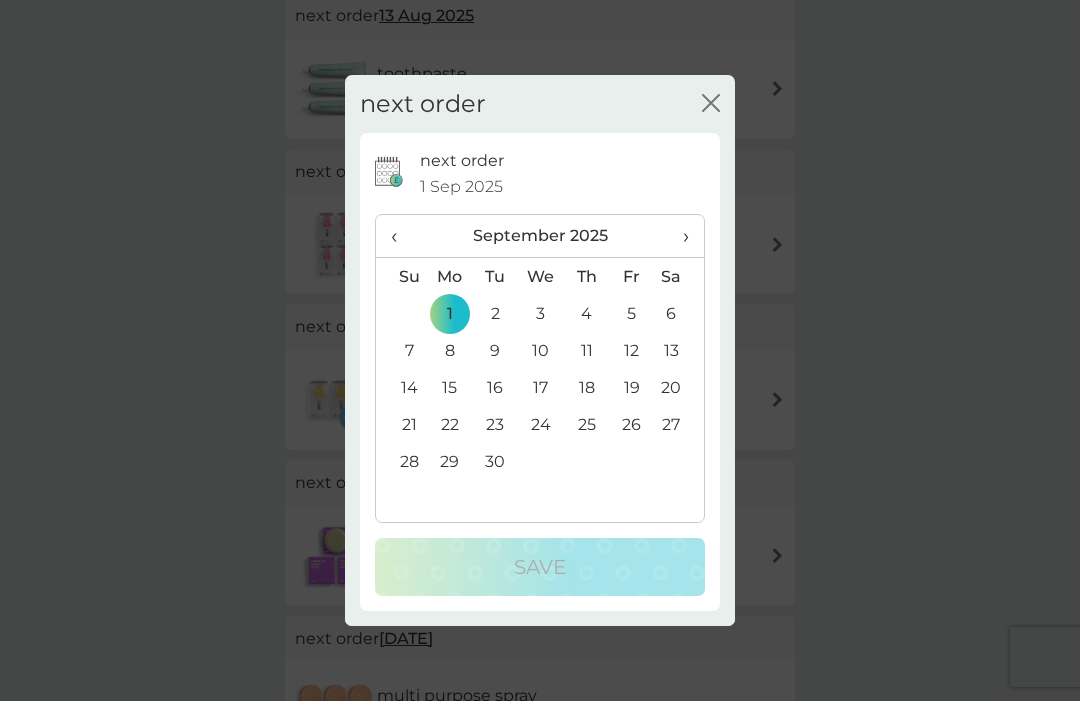 click on "‹" at bounding box center (401, 236) 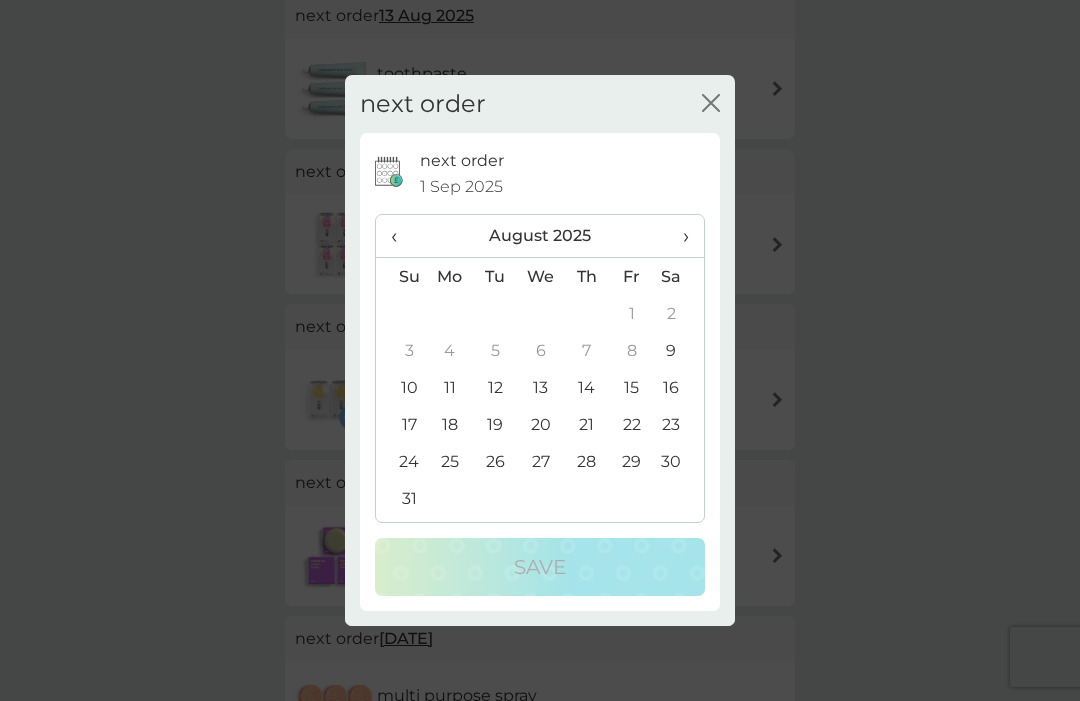 click on "13" at bounding box center [541, 387] 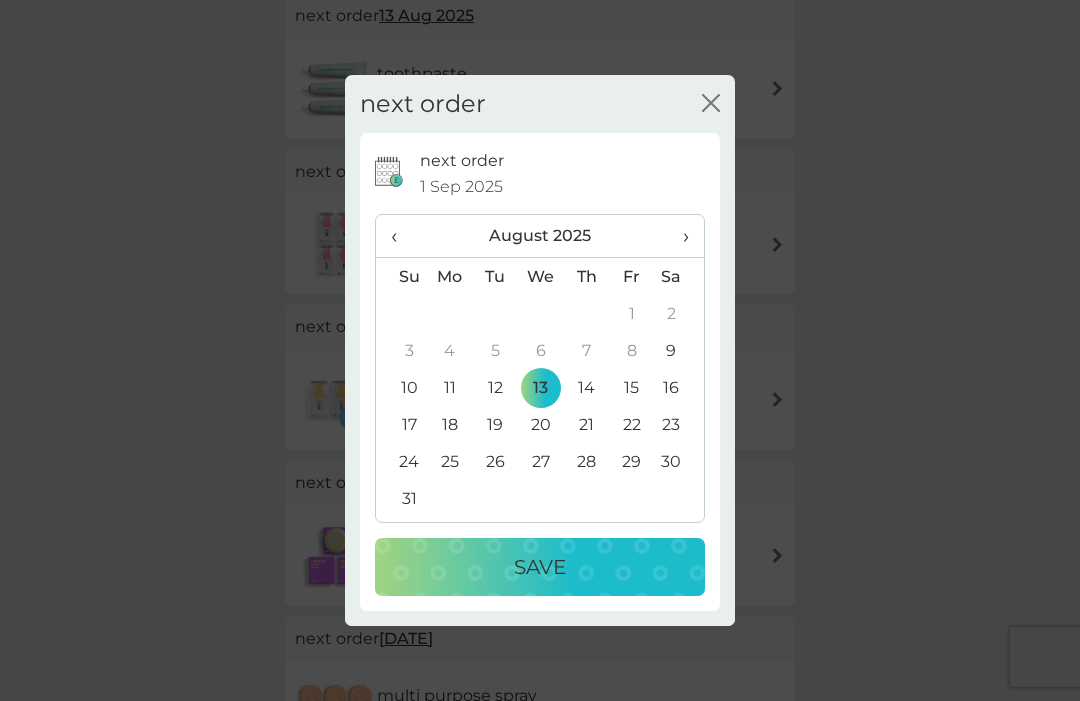 click on "Save" at bounding box center [540, 567] 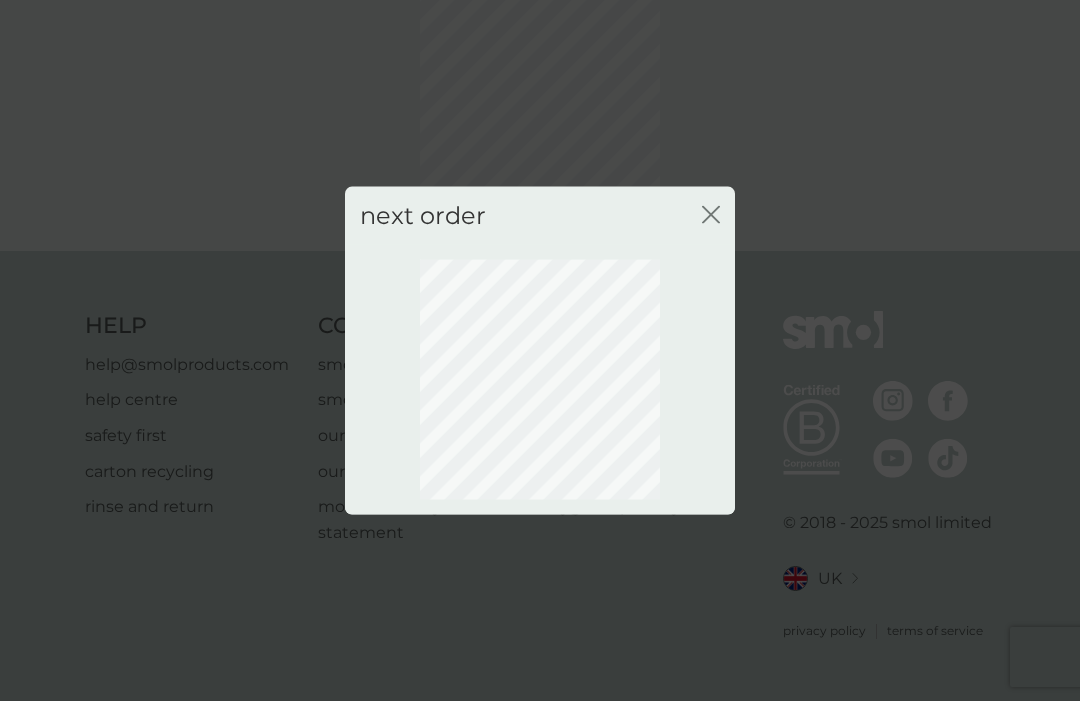 scroll, scrollTop: 69, scrollLeft: 0, axis: vertical 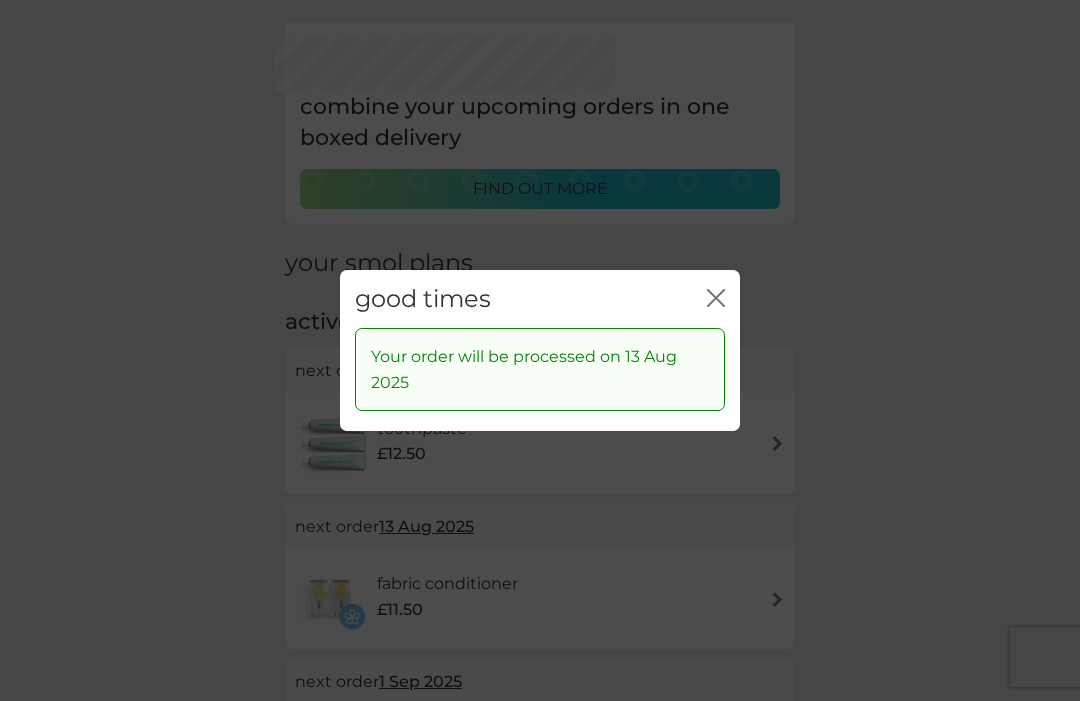 click on "close" 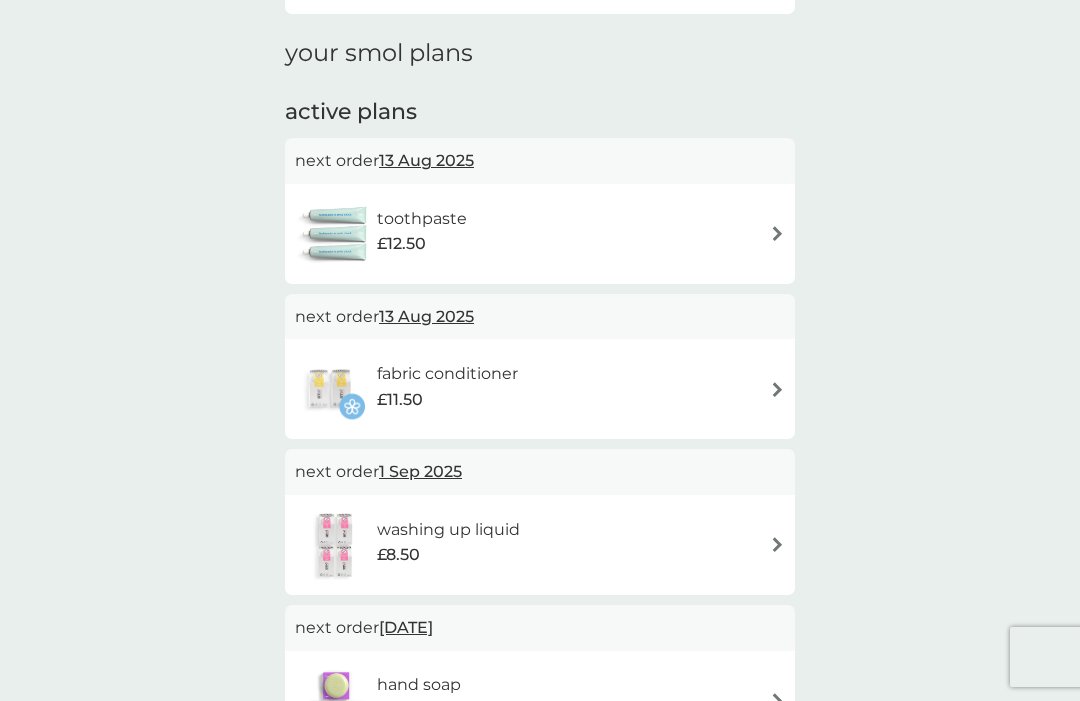 scroll, scrollTop: 279, scrollLeft: 0, axis: vertical 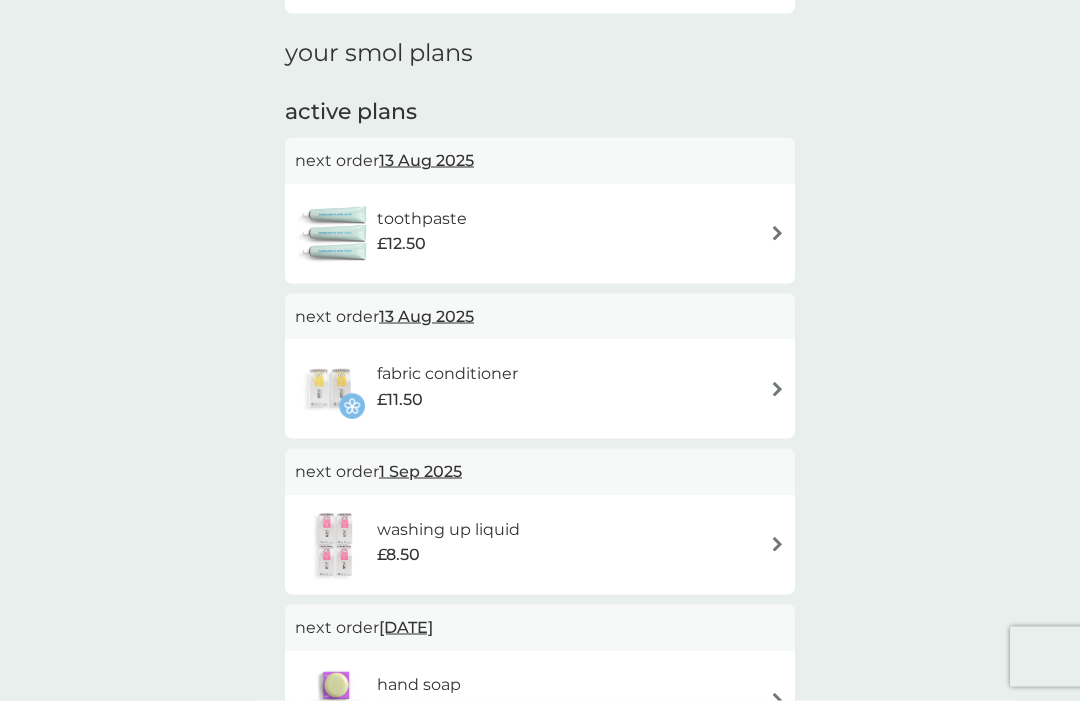 click on "fabric conditioner £11.50" at bounding box center (540, 389) 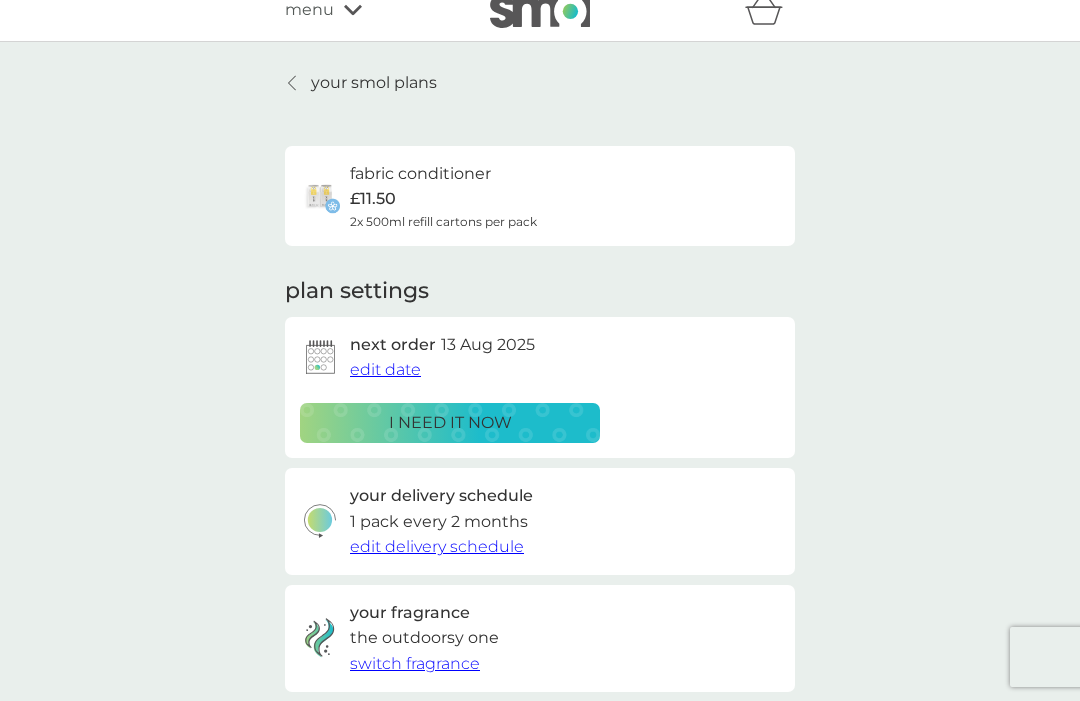 scroll, scrollTop: 0, scrollLeft: 0, axis: both 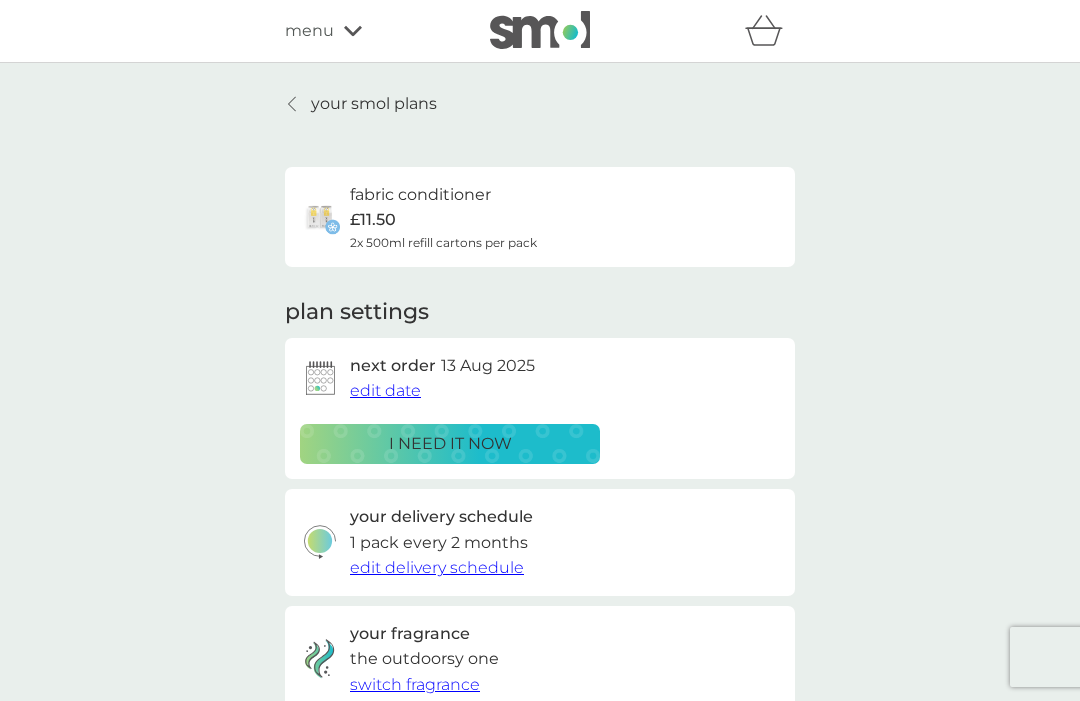 click on "your smol plans" at bounding box center [374, 104] 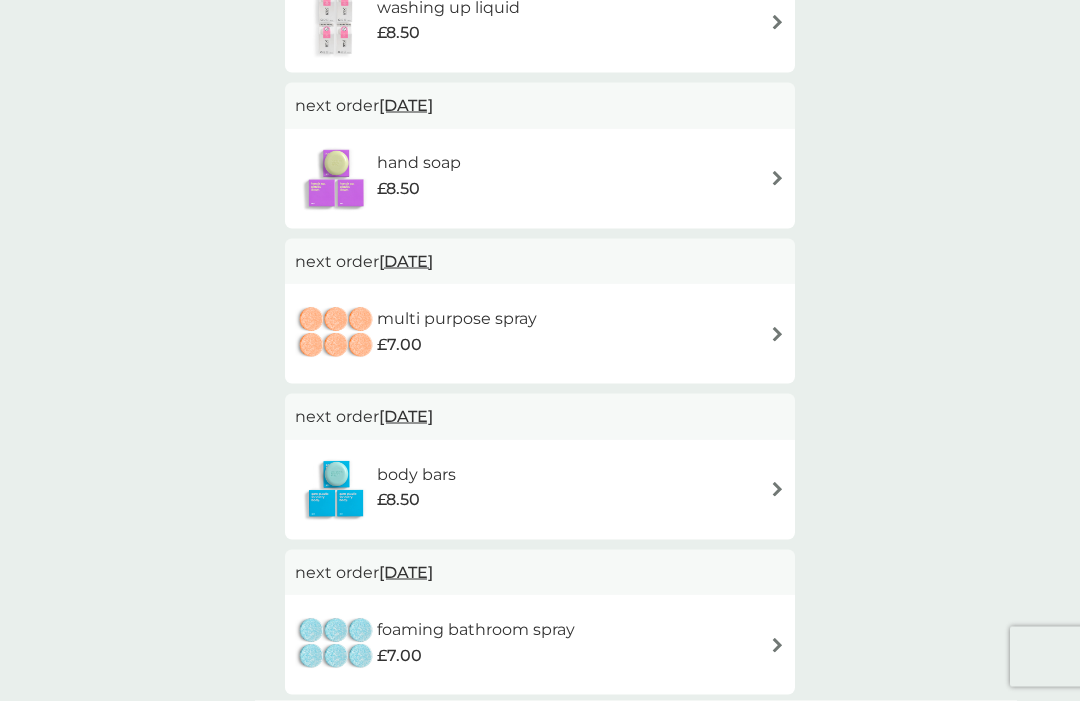 scroll, scrollTop: 802, scrollLeft: 0, axis: vertical 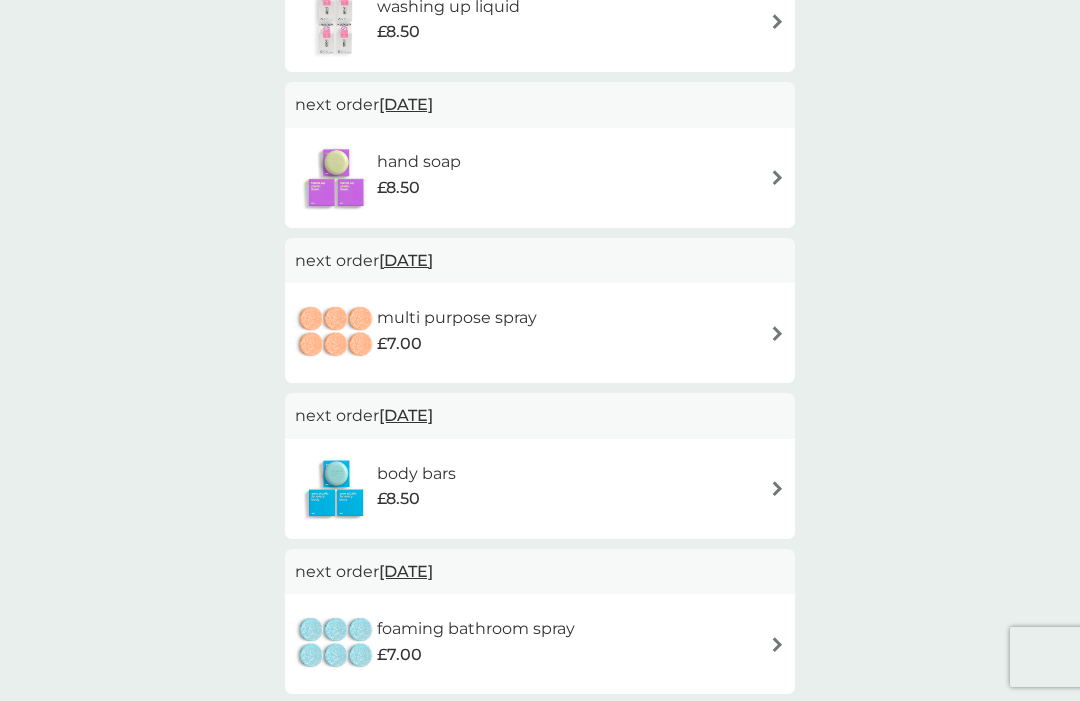 click on "[DATE]" at bounding box center [406, 415] 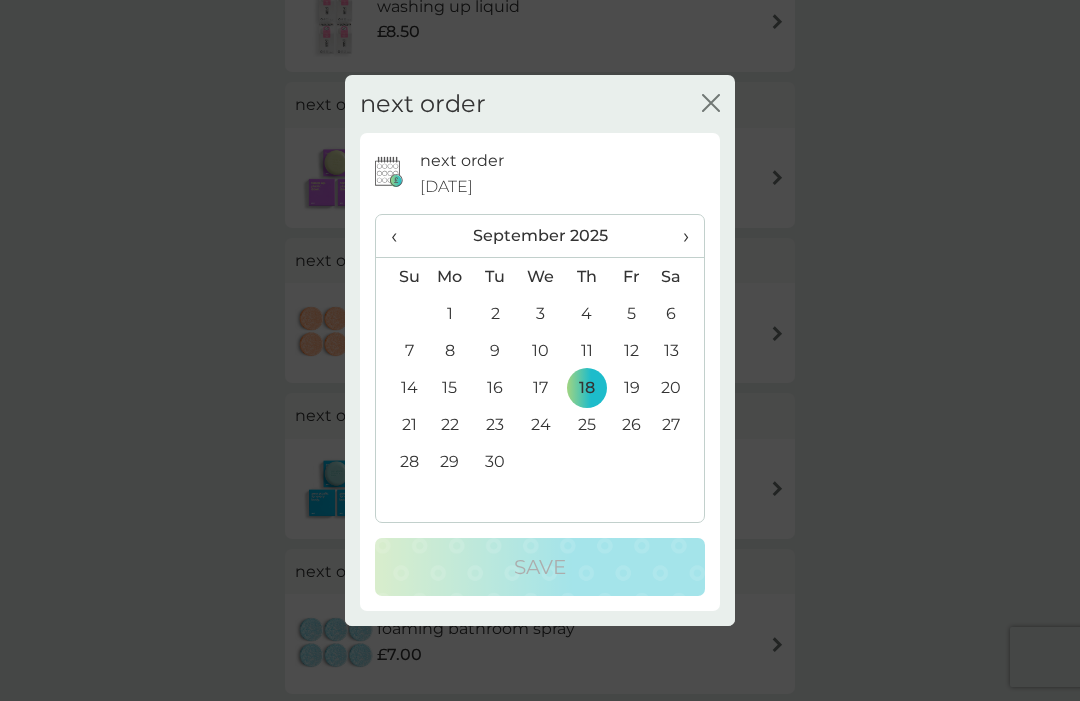 click on "‹" at bounding box center (401, 236) 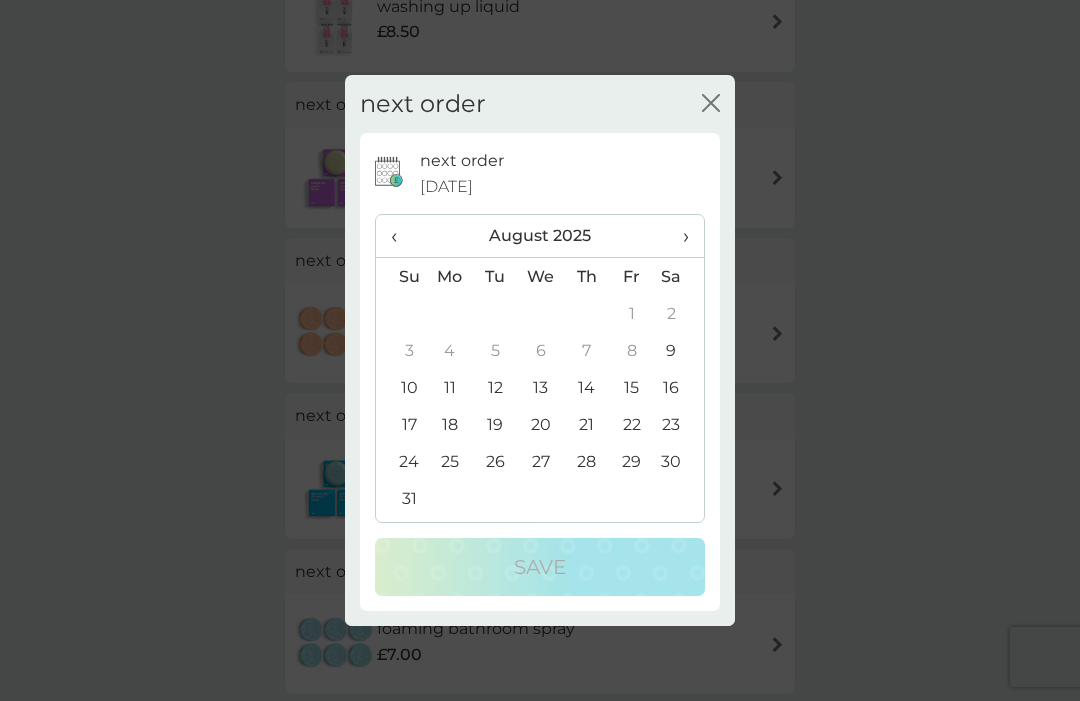 click on "13" at bounding box center (541, 387) 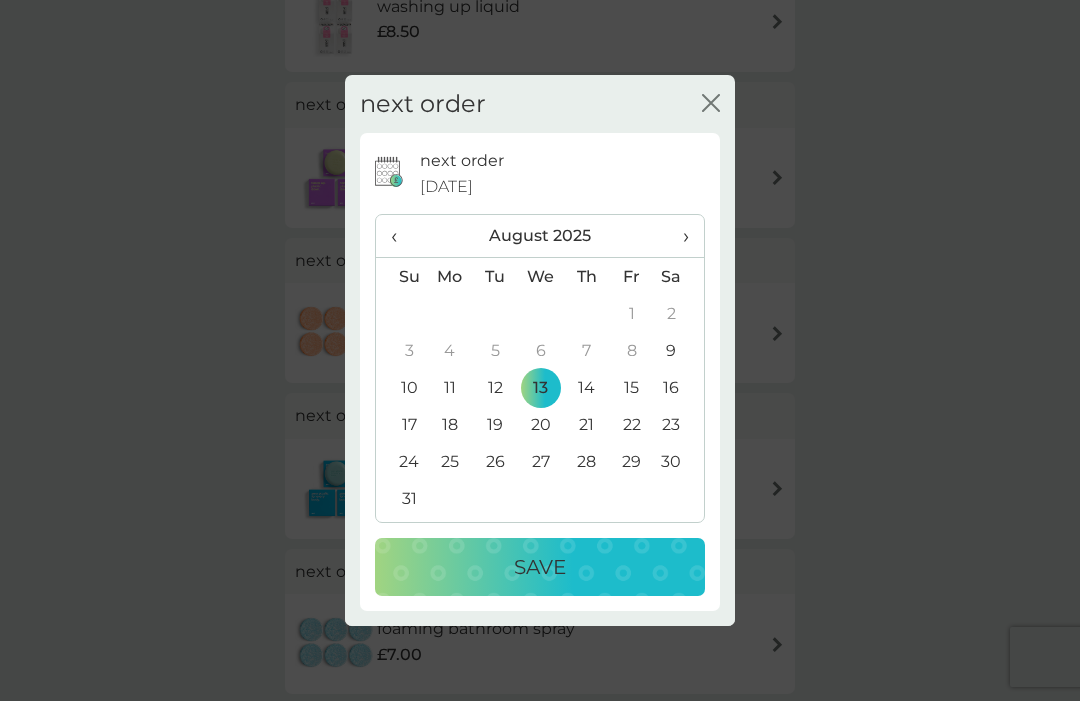 click on "Save" at bounding box center (540, 567) 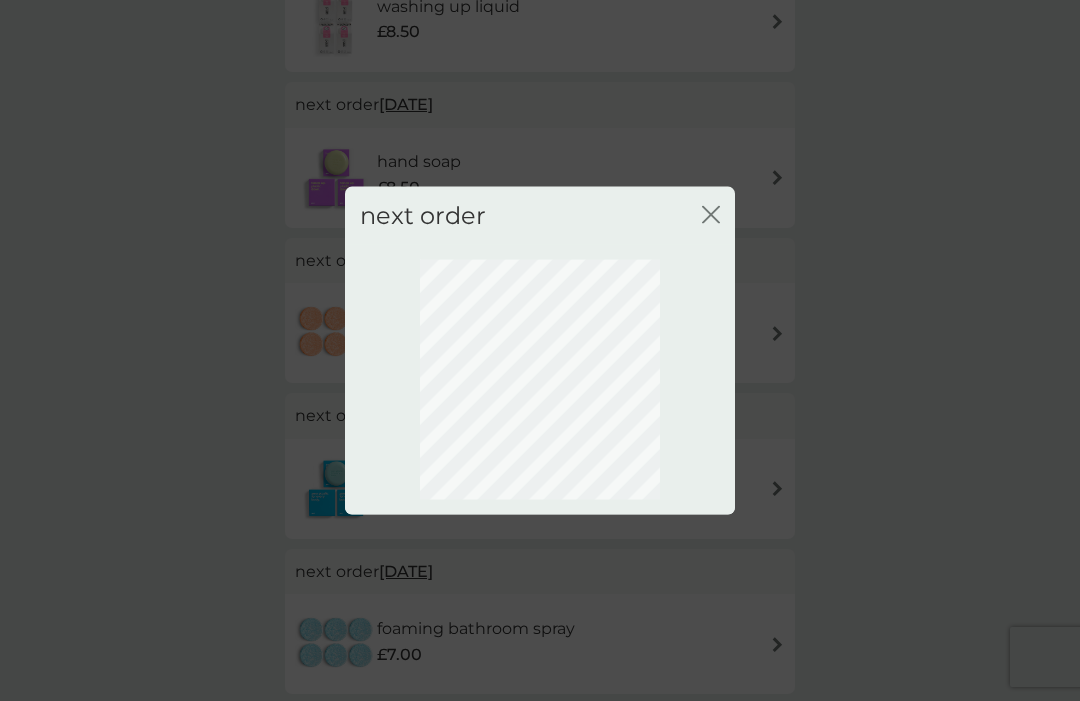scroll, scrollTop: 69, scrollLeft: 0, axis: vertical 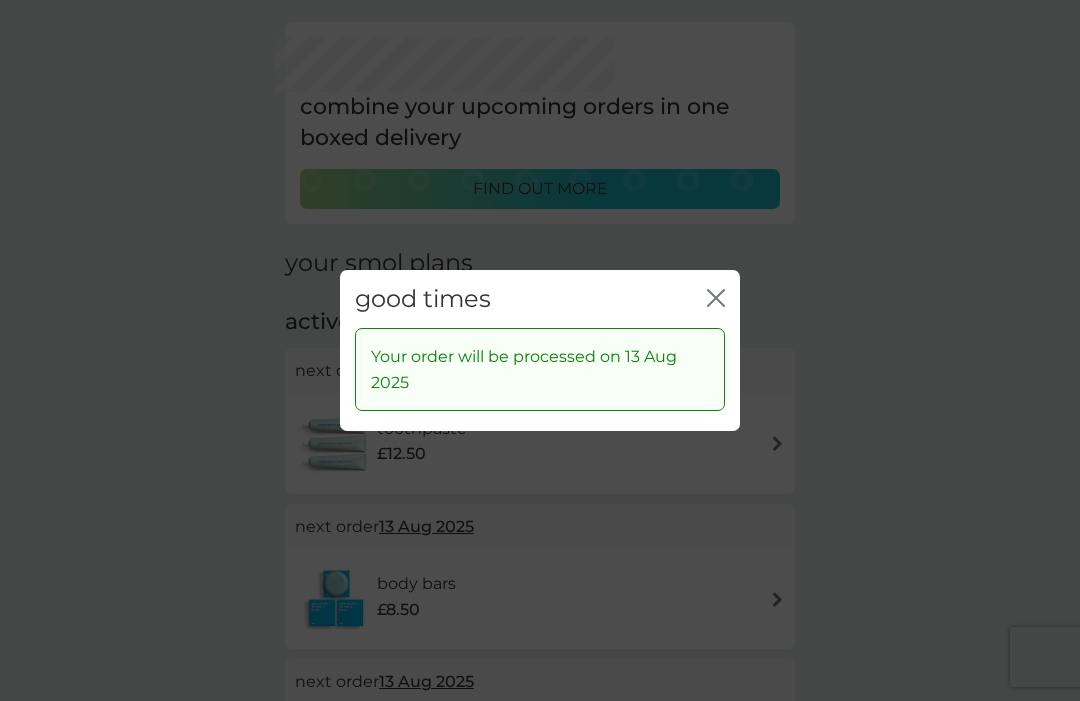 click on "close" 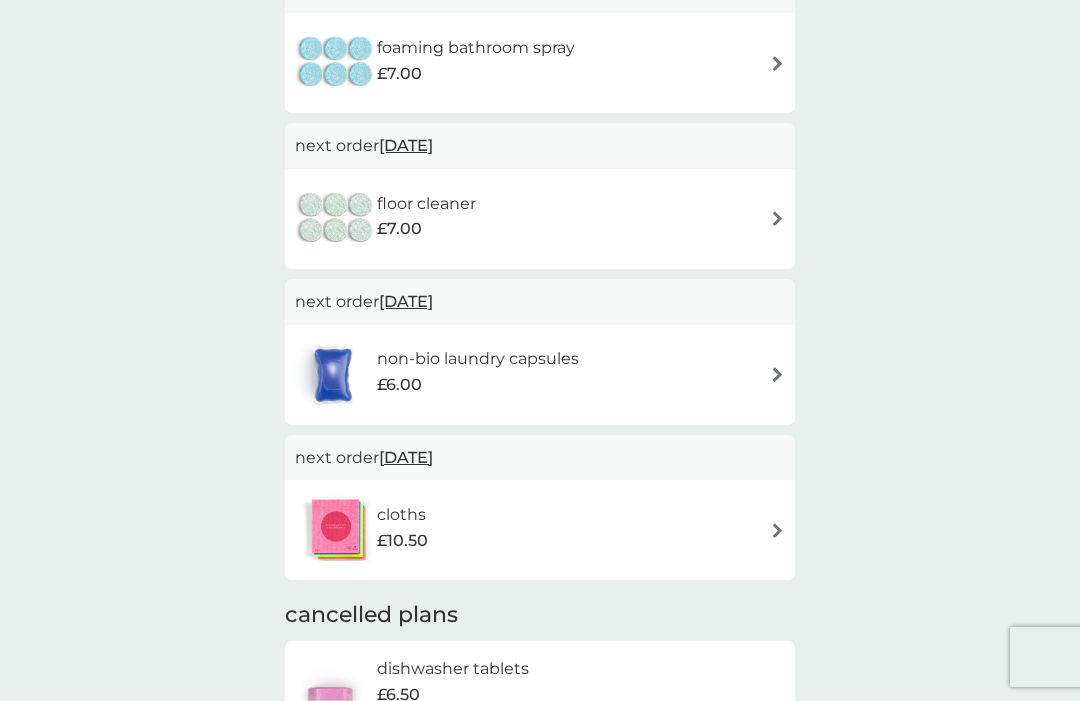 scroll, scrollTop: 1382, scrollLeft: 0, axis: vertical 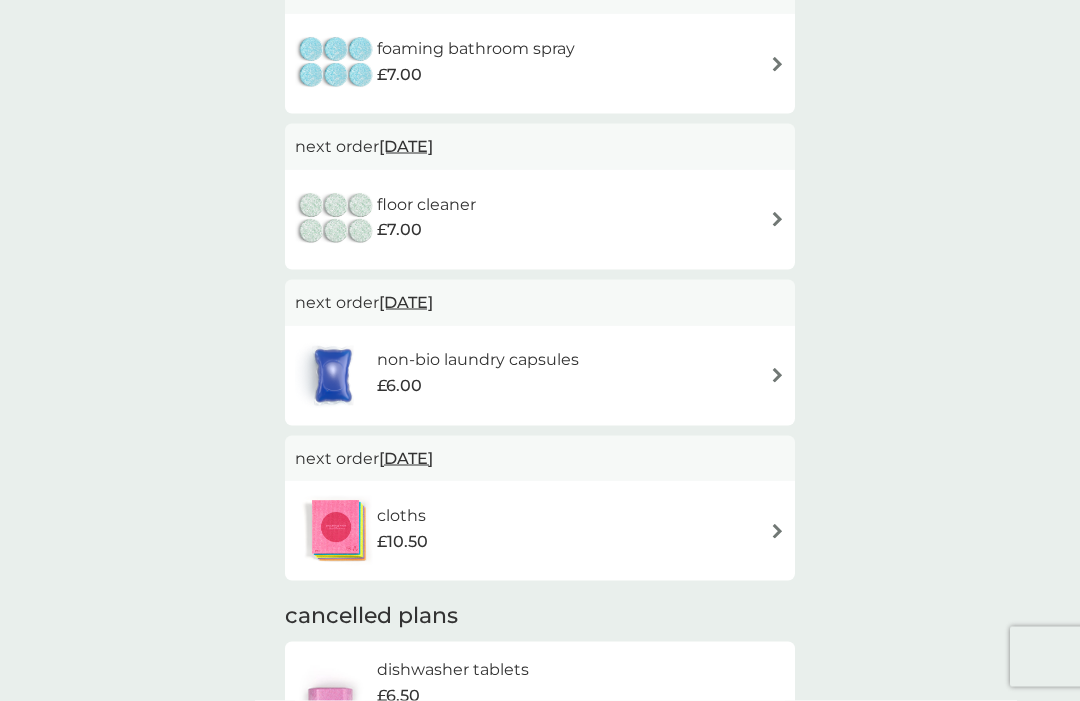 click on "[DATE]" at bounding box center (406, 302) 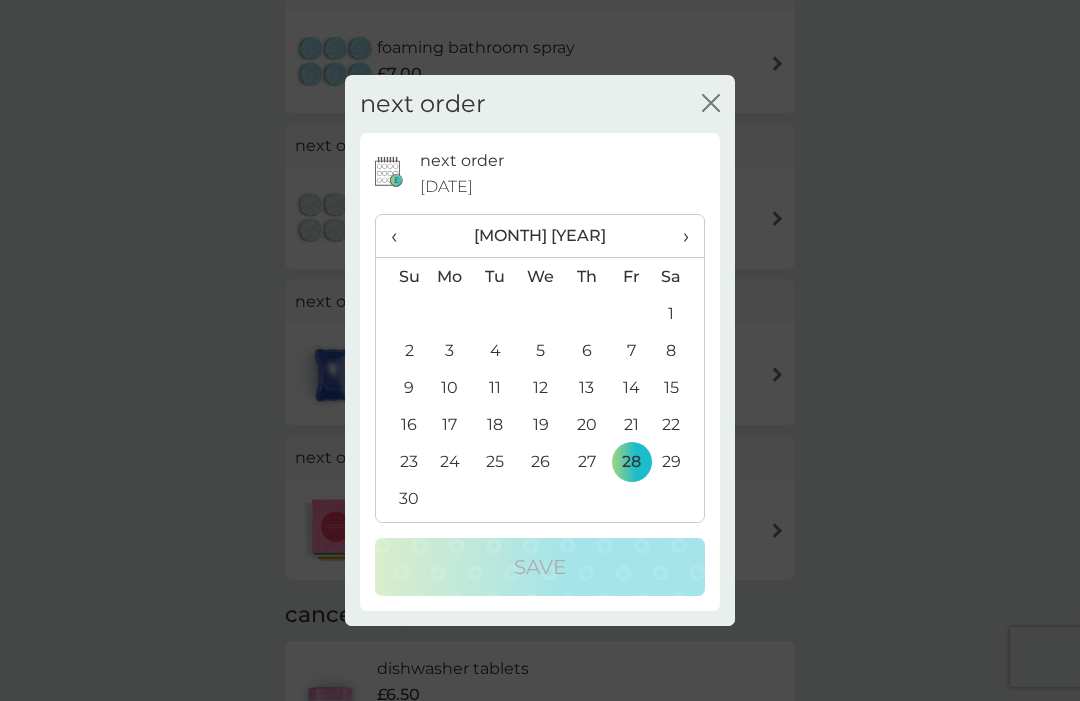 click on "‹" at bounding box center [401, 236] 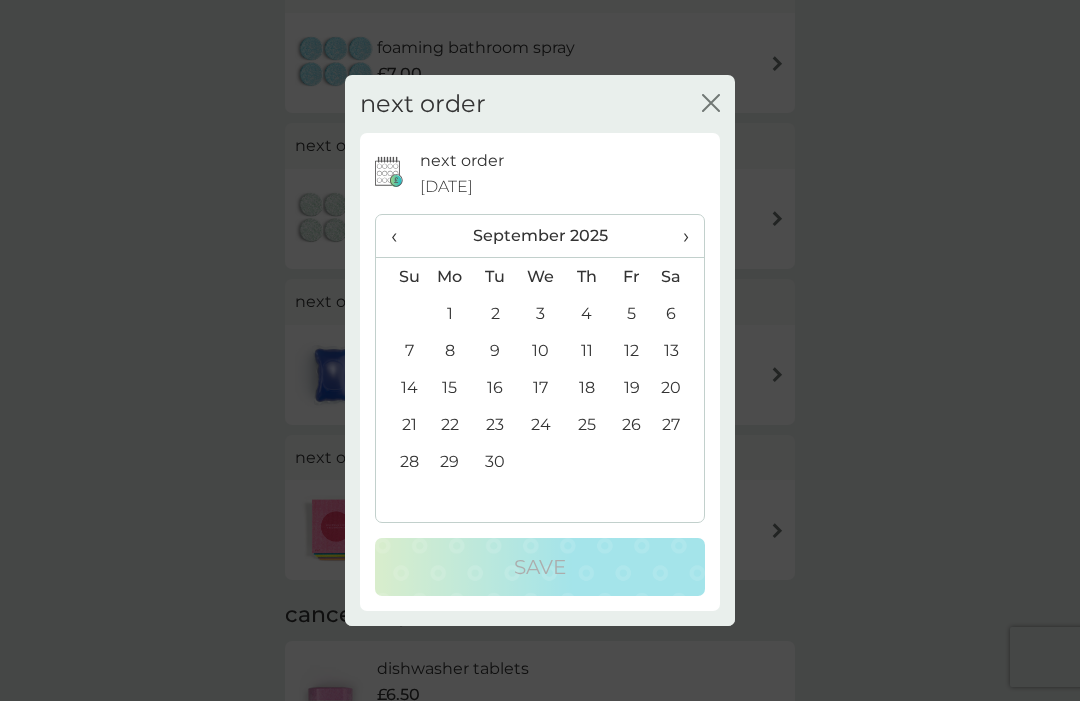 click on "‹" at bounding box center [401, 236] 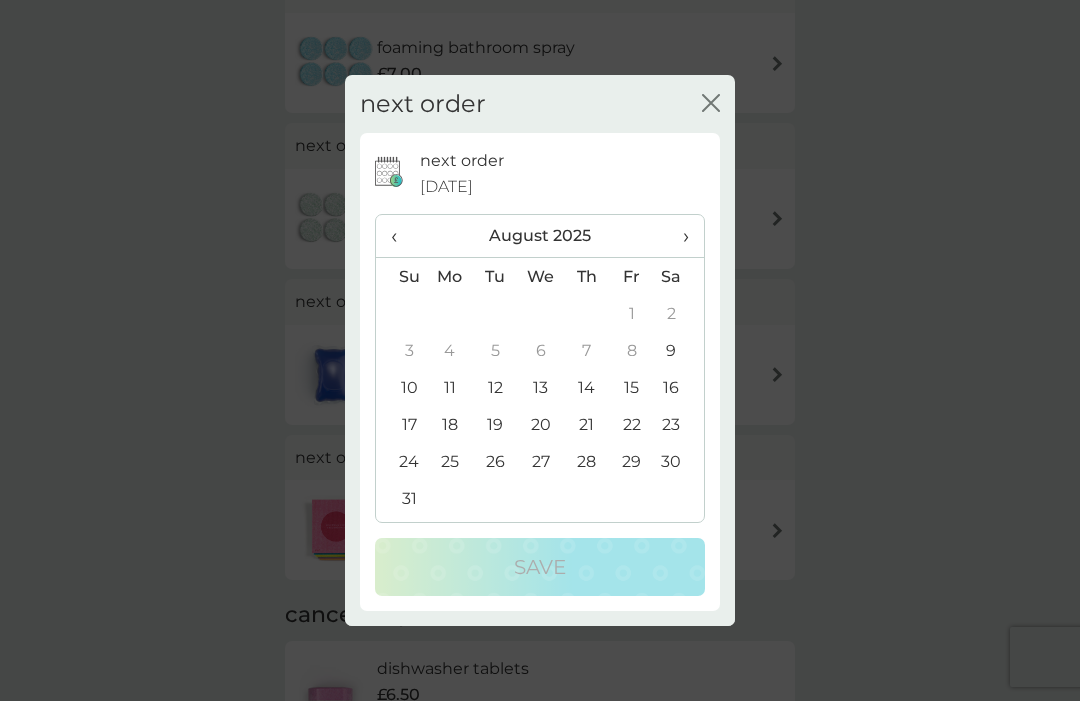 click on "13" at bounding box center (541, 387) 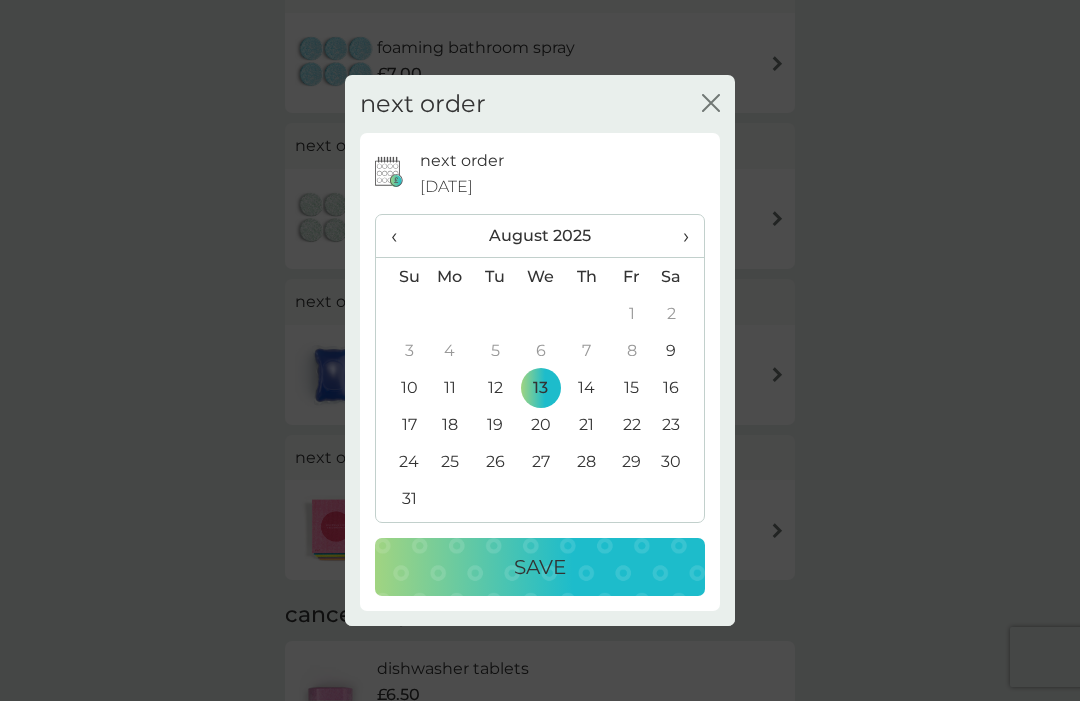 click on "Save" at bounding box center [540, 567] 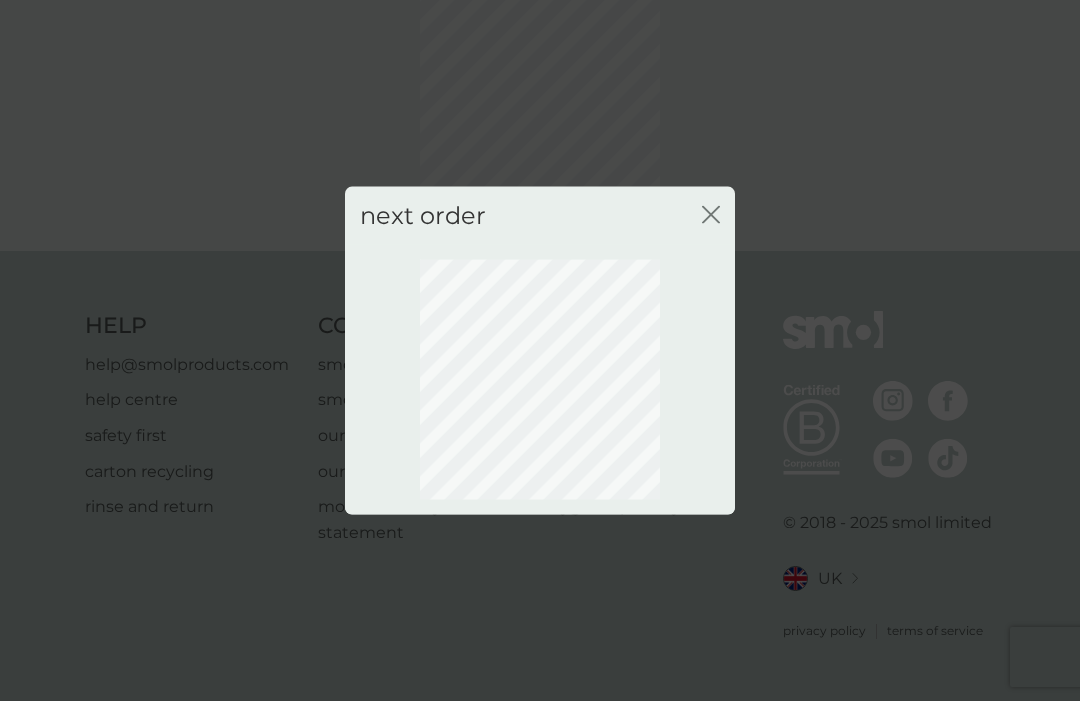 scroll, scrollTop: 69, scrollLeft: 0, axis: vertical 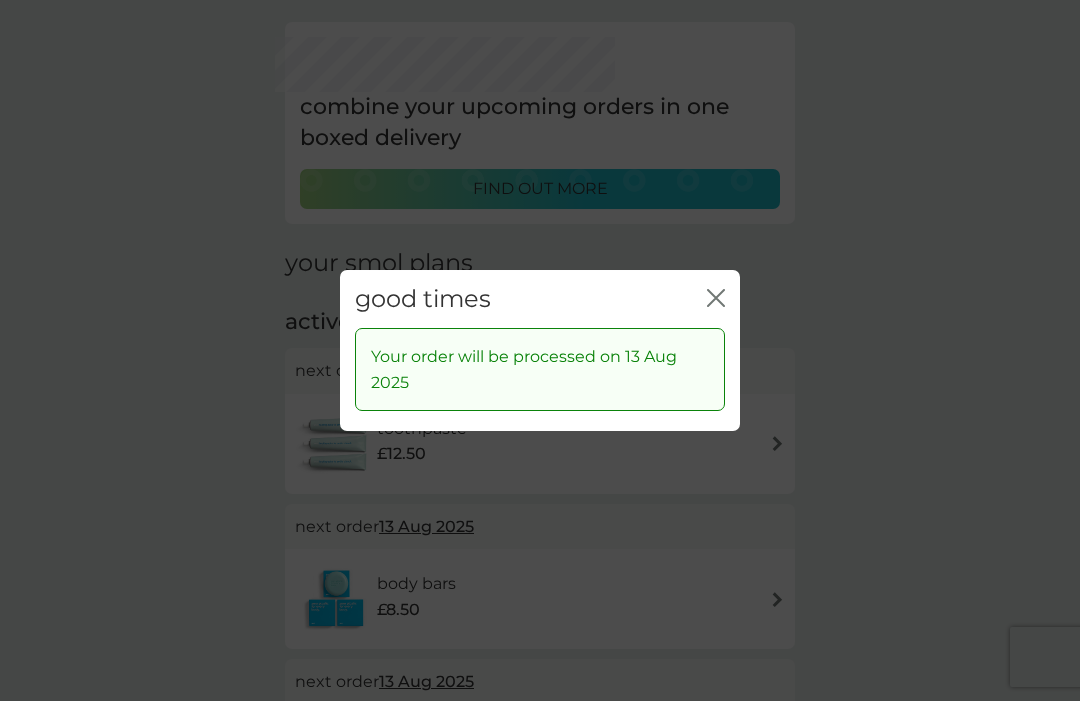 click on "close" 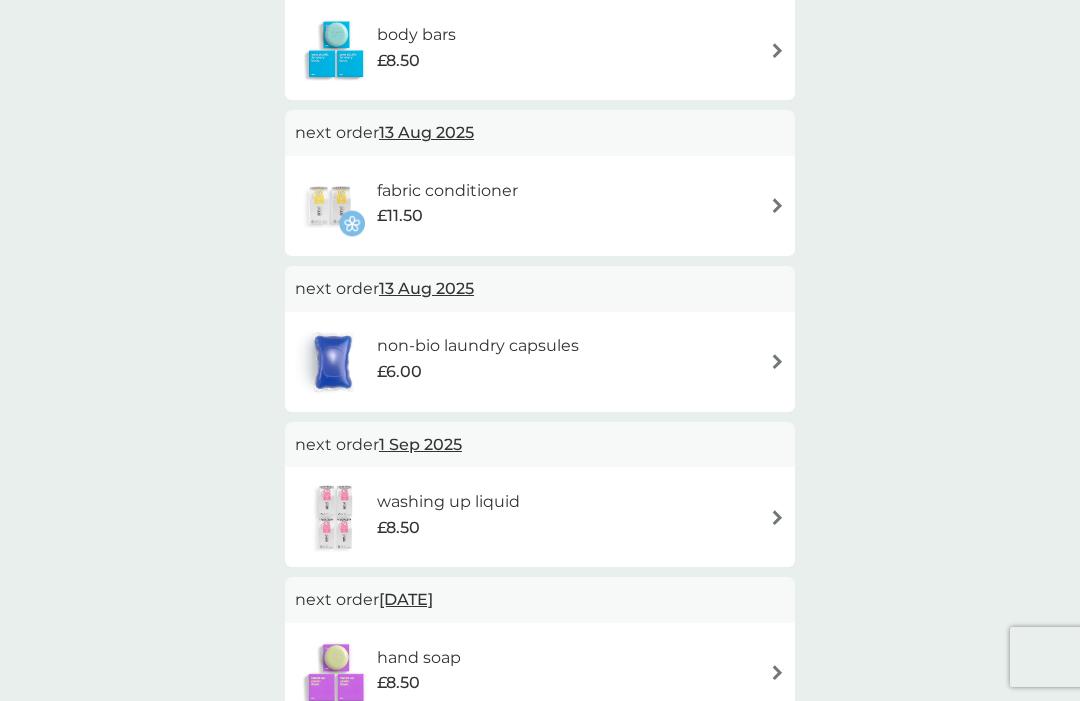 scroll, scrollTop: 569, scrollLeft: 0, axis: vertical 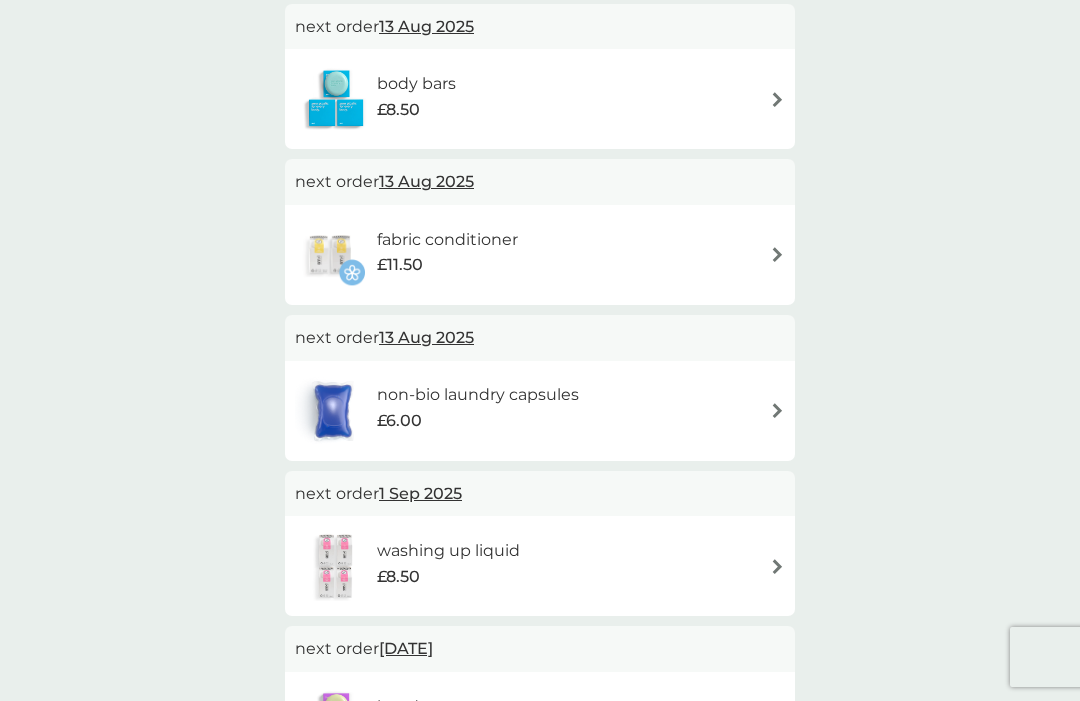 click on "non-bio laundry capsules £6.00" at bounding box center [540, 411] 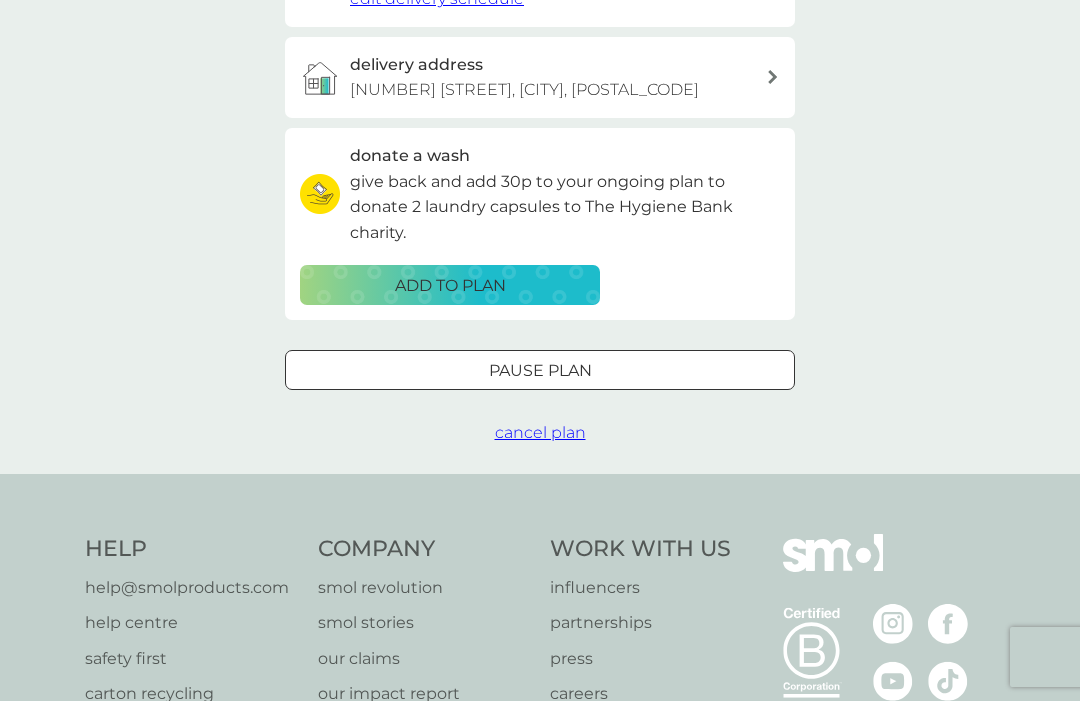 scroll, scrollTop: 0, scrollLeft: 0, axis: both 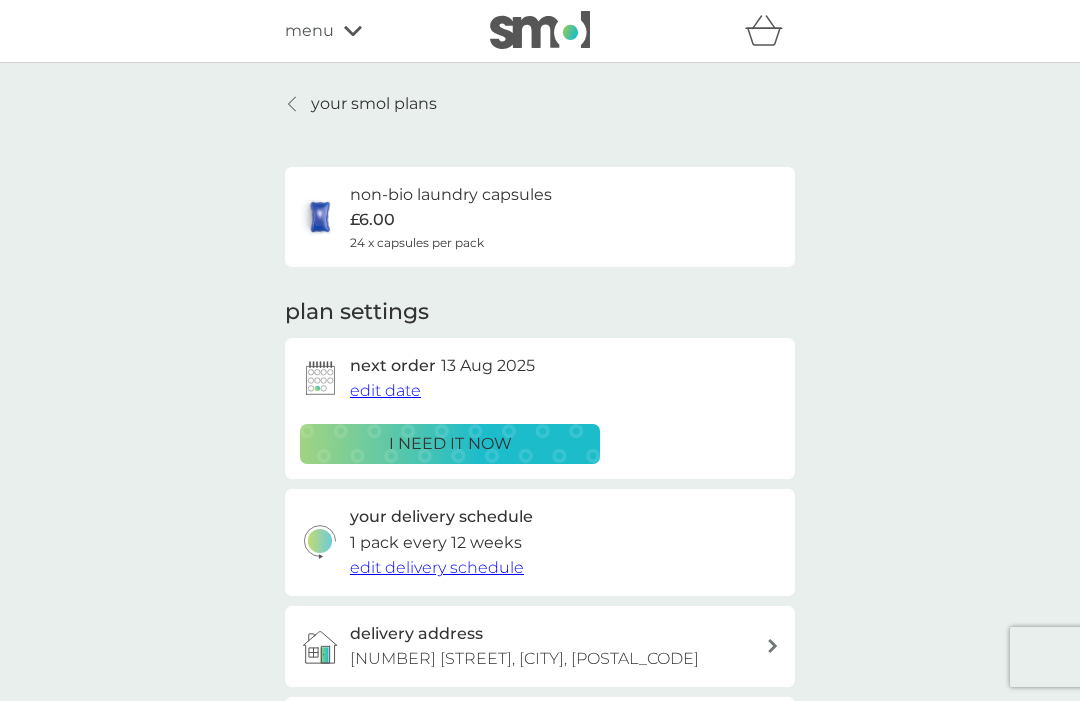 click on "edit delivery schedule" at bounding box center [437, 567] 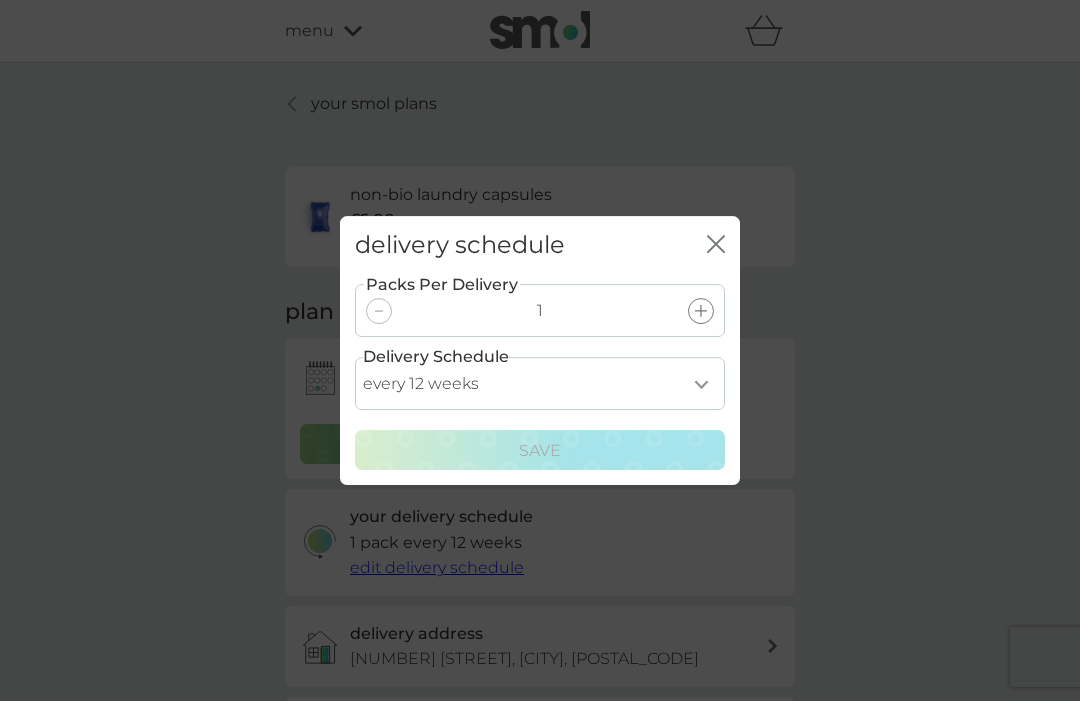 click on "every 1 week every 2 weeks every 3 weeks every 4 weeks every 5 weeks every 6 weeks every 7 weeks every 8 weeks every 9 weeks every 10 weeks every 11 weeks every 12 weeks every 13 weeks every 14 weeks every 15 weeks every 16 weeks every 17 weeks" at bounding box center [540, 383] 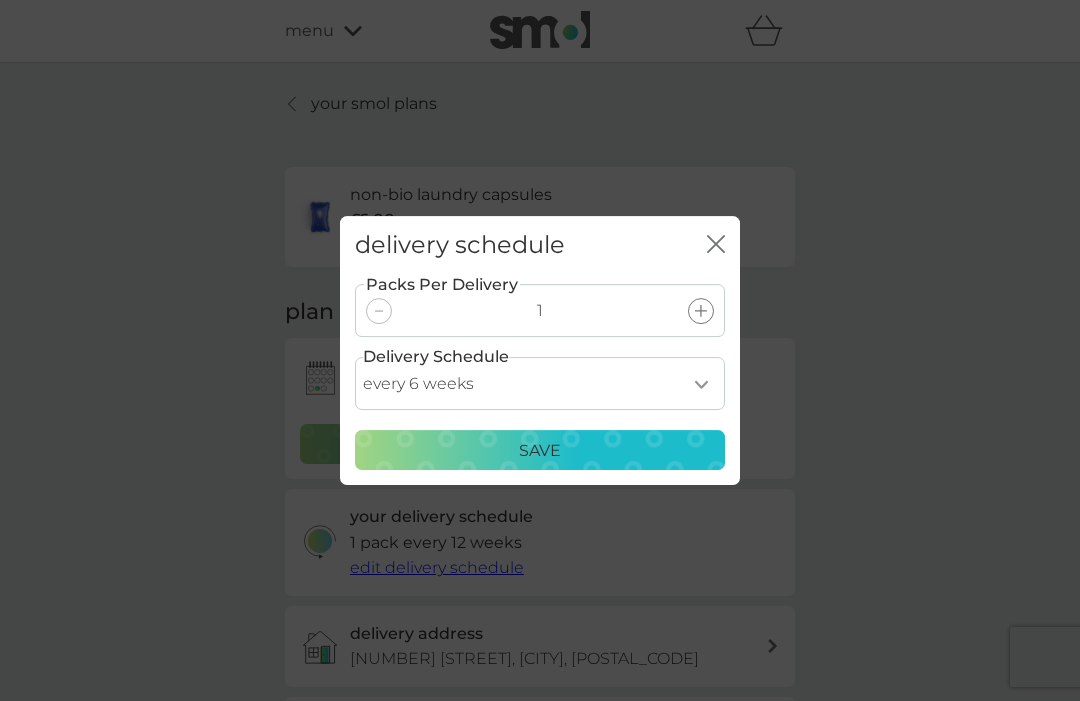 click on "Save" at bounding box center [540, 451] 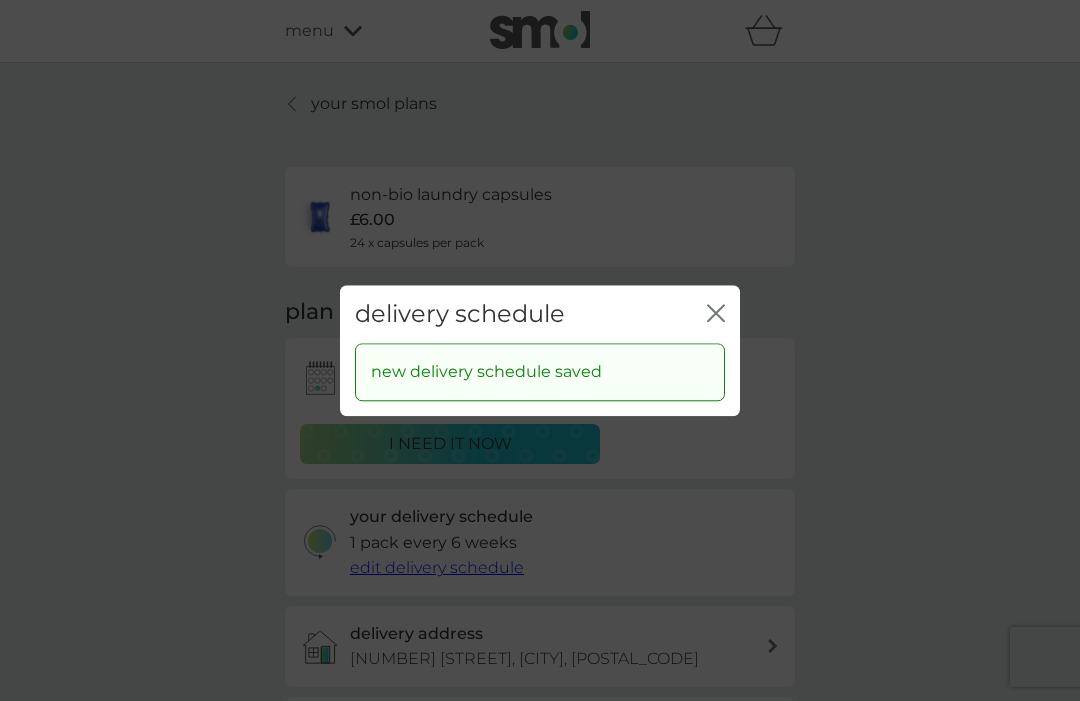 click on "close" 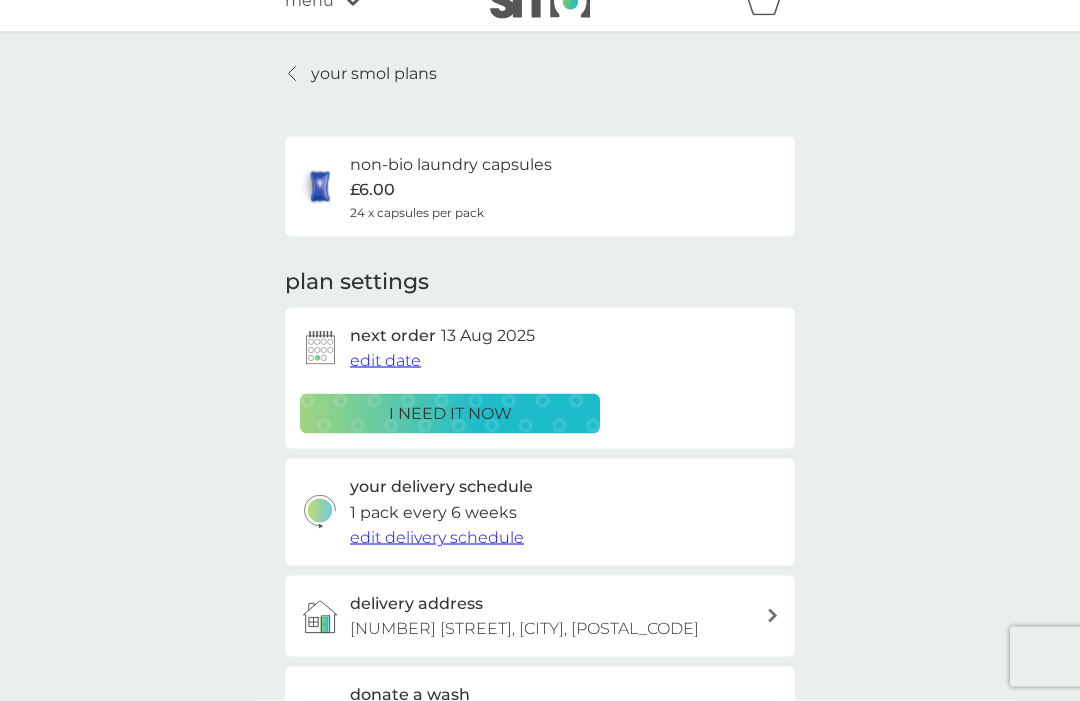 scroll, scrollTop: 0, scrollLeft: 0, axis: both 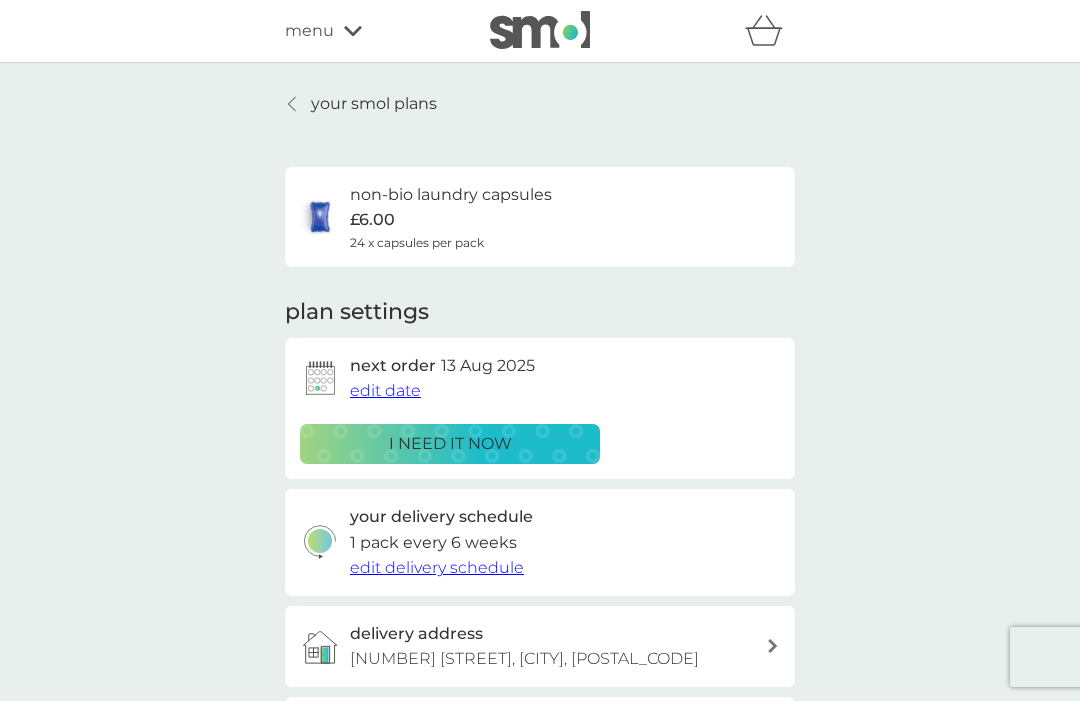 click on "your smol plans" at bounding box center [374, 104] 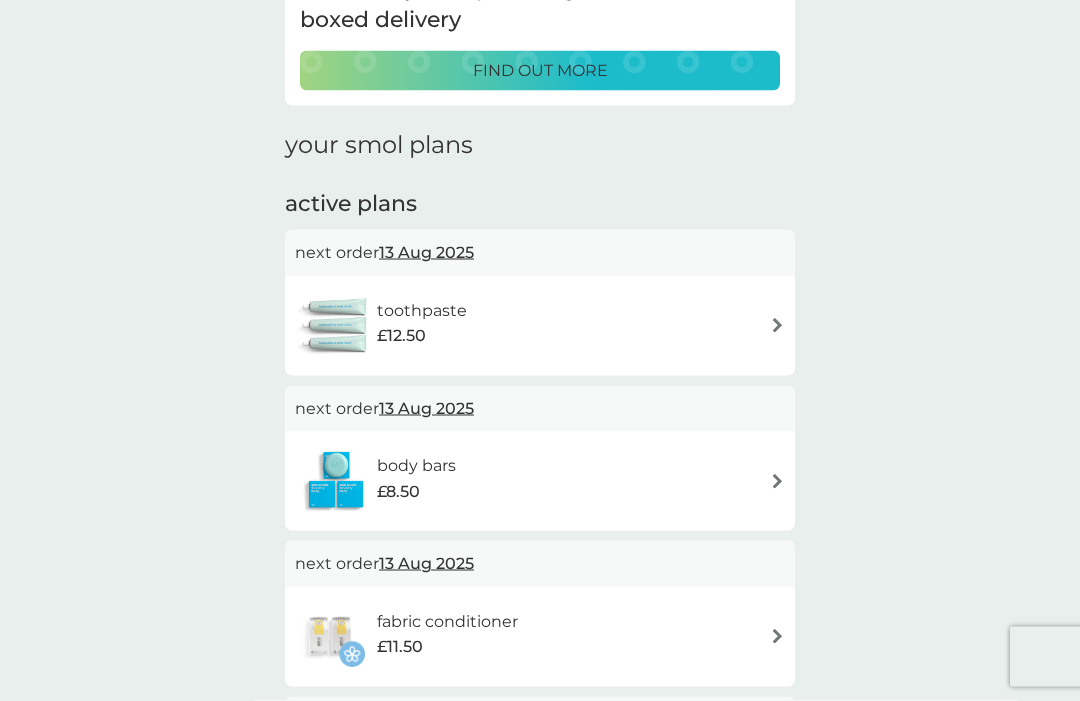 scroll, scrollTop: 188, scrollLeft: 0, axis: vertical 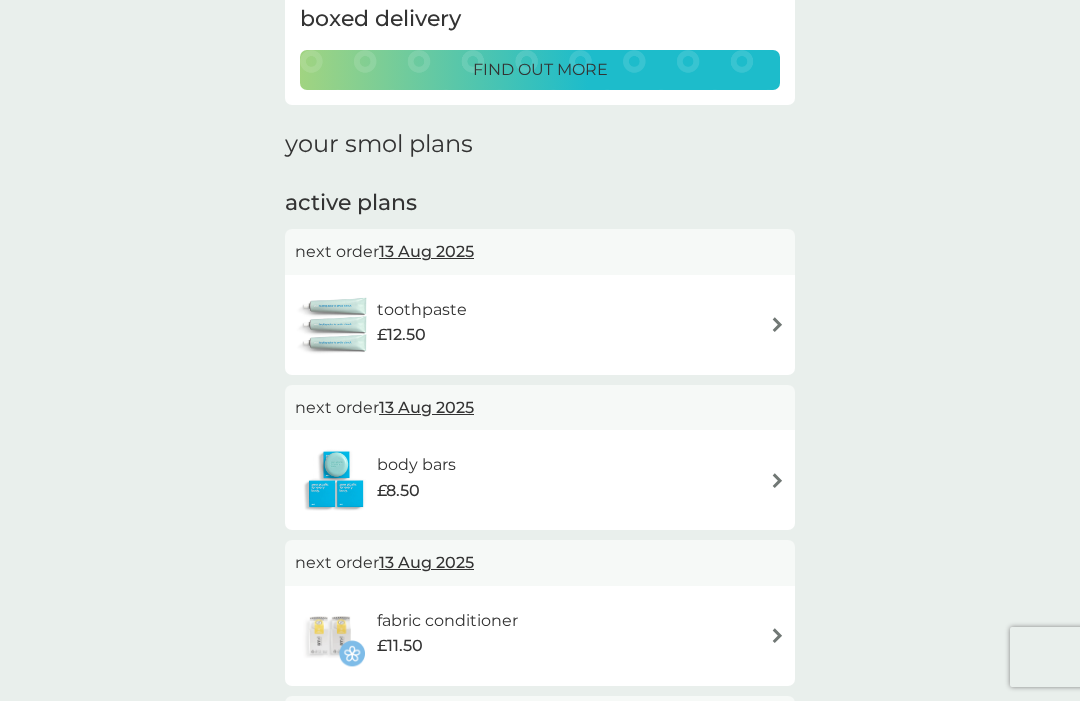 click on "body bars £8.50" at bounding box center [540, 480] 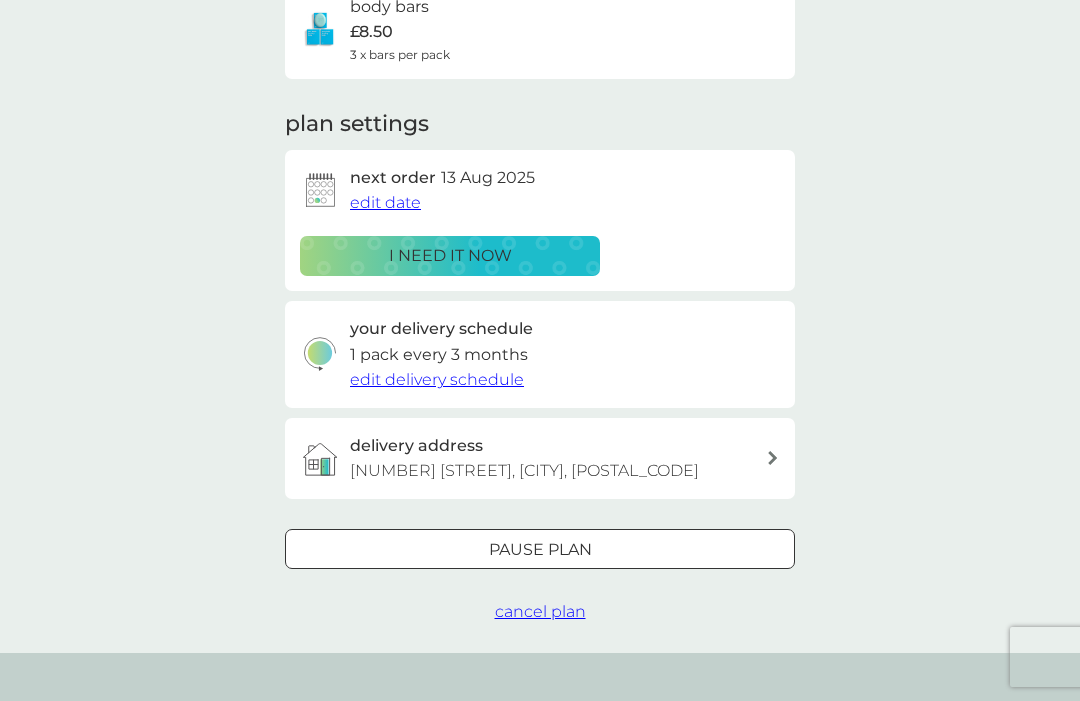 scroll, scrollTop: 0, scrollLeft: 0, axis: both 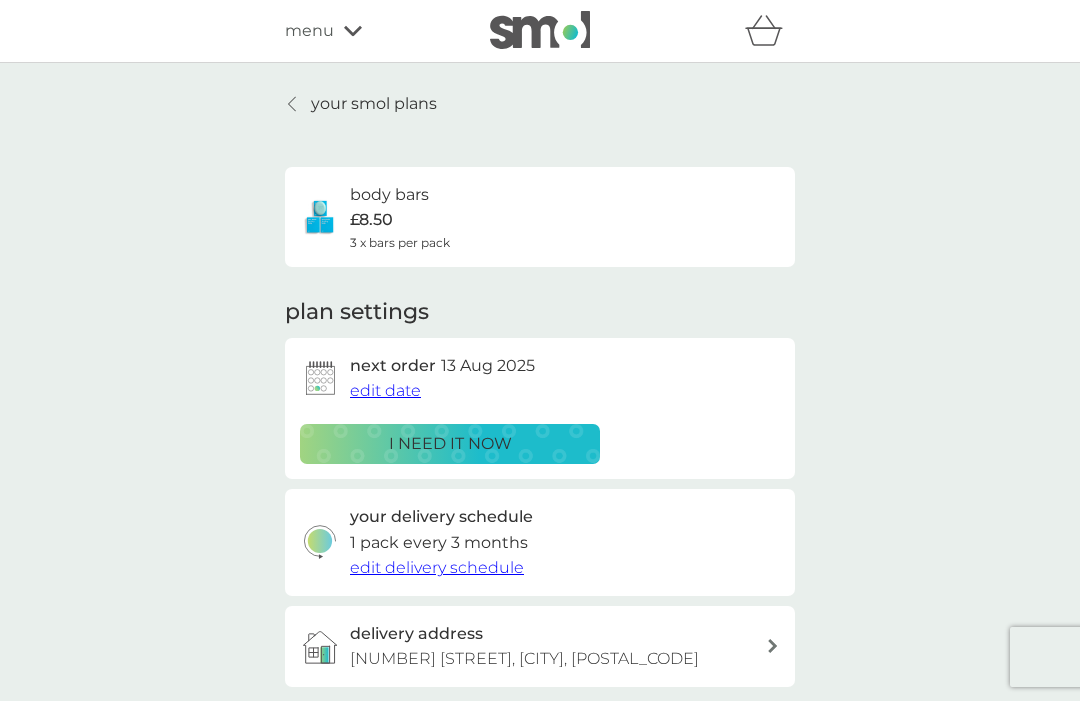 click on "your smol plans" at bounding box center (374, 104) 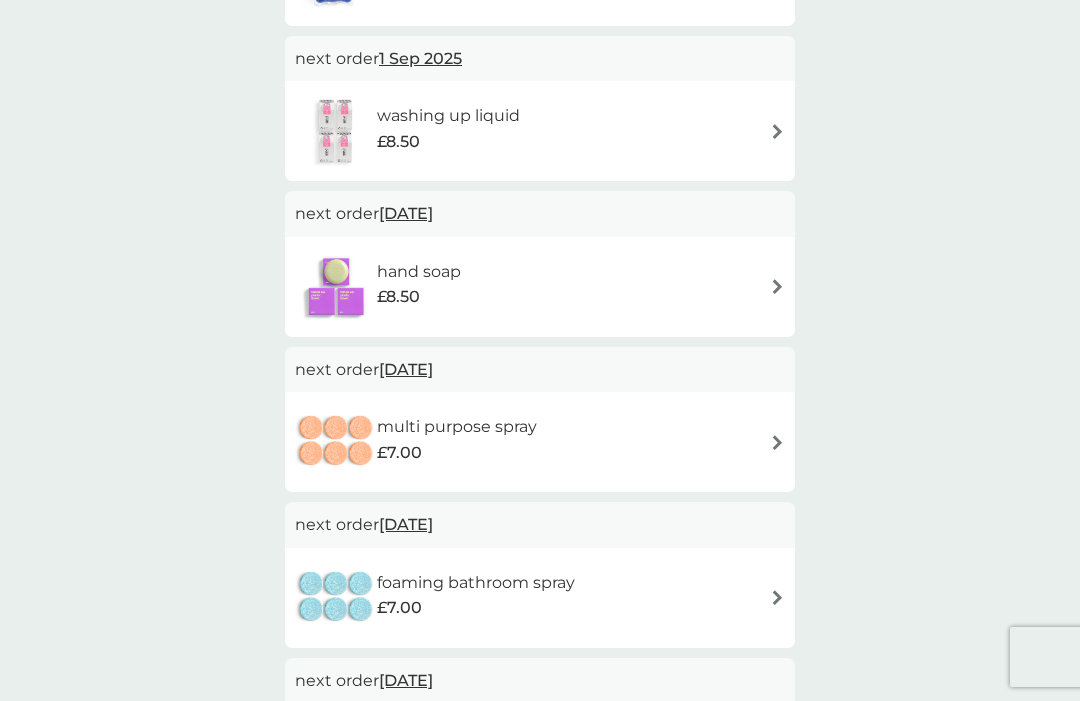 scroll, scrollTop: 1003, scrollLeft: 0, axis: vertical 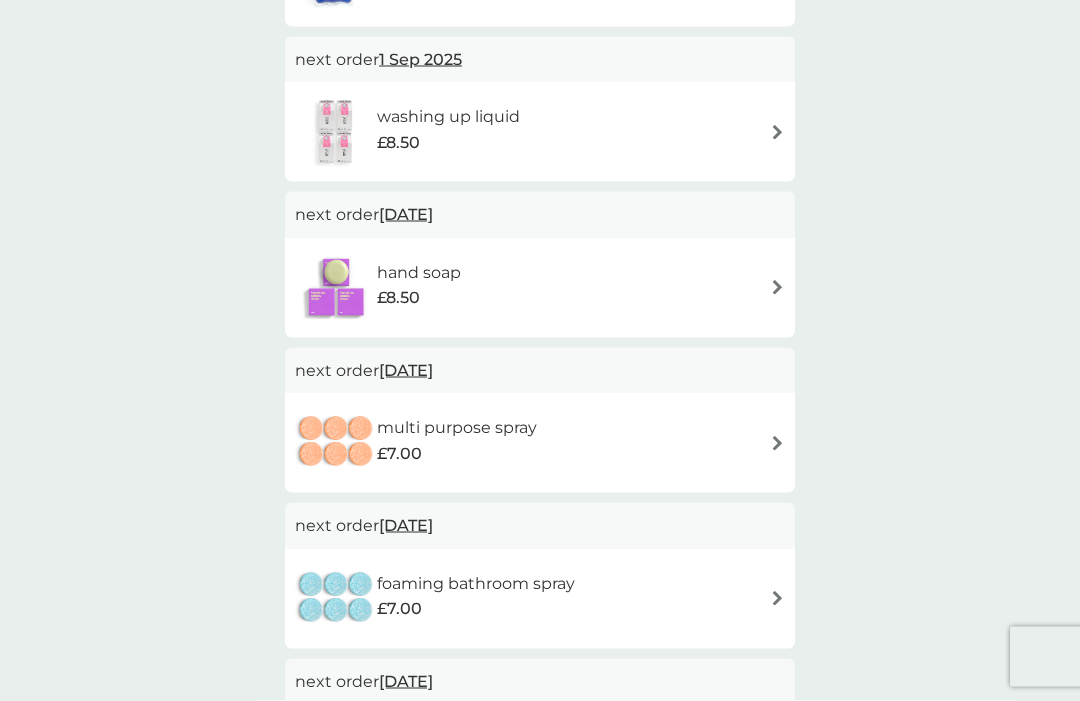 click on "multi purpose spray £7.00" at bounding box center [540, 443] 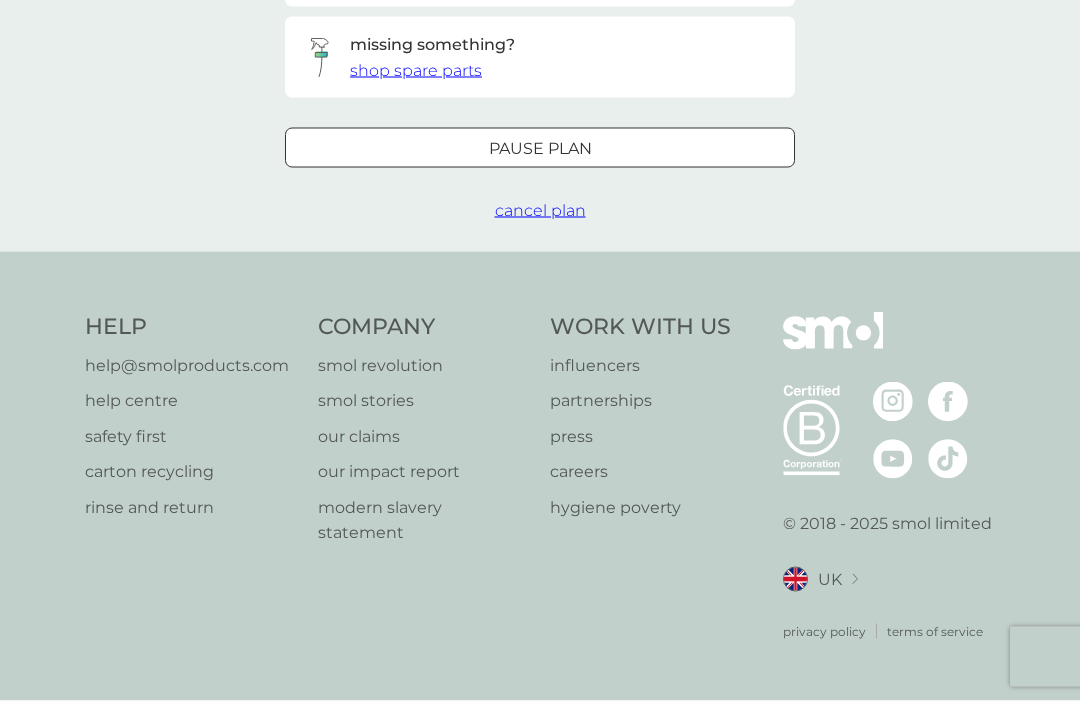scroll, scrollTop: 0, scrollLeft: 0, axis: both 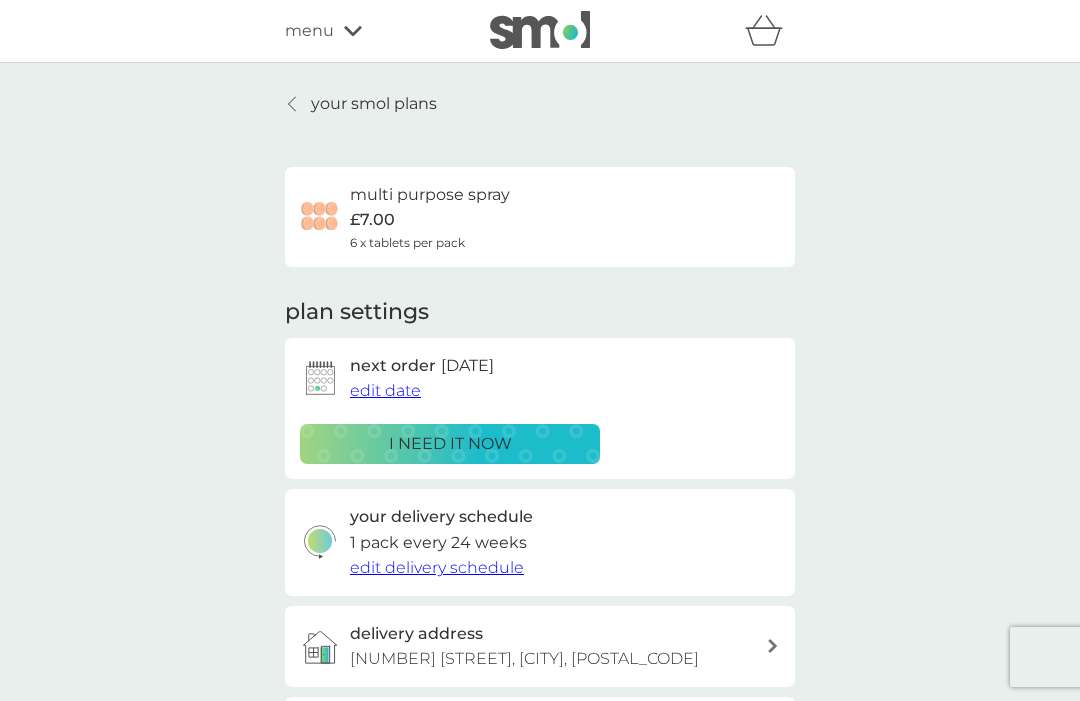 click on "your smol plans" at bounding box center (361, 104) 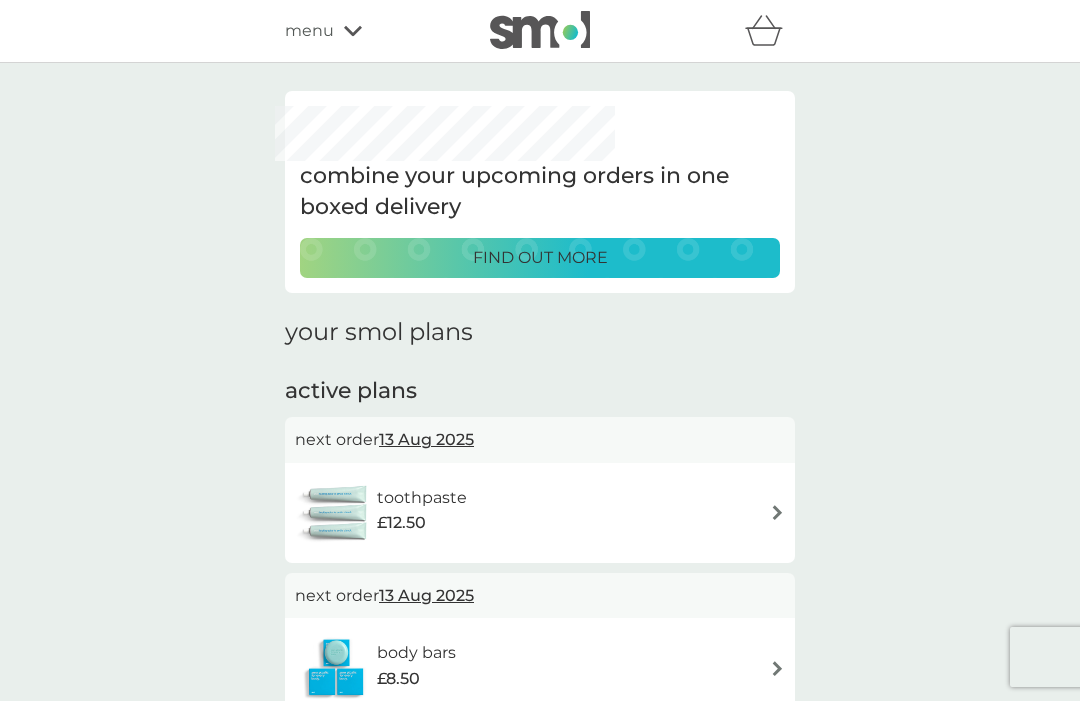 click on "find out more" at bounding box center (540, 258) 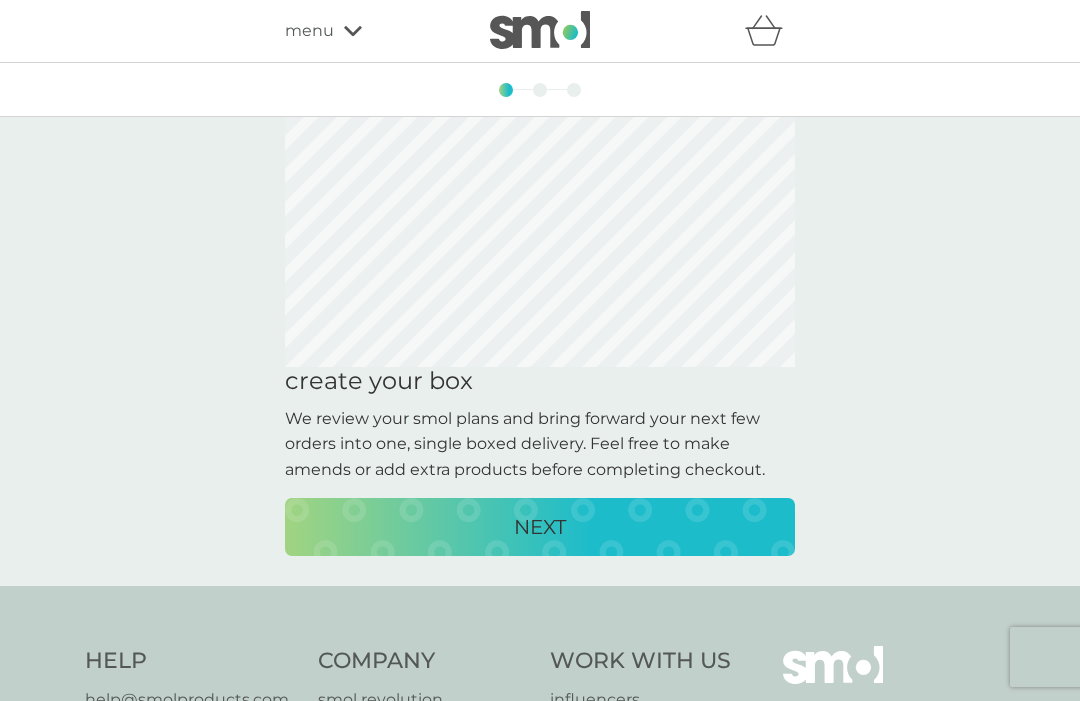 click on "NEXT" at bounding box center [540, 527] 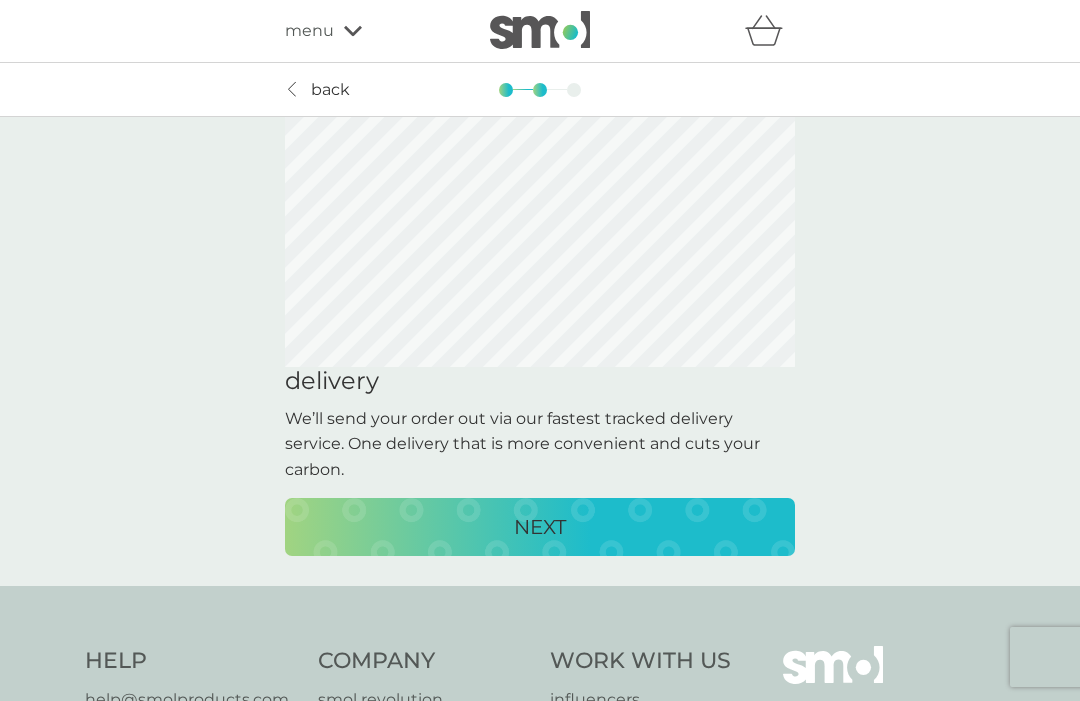 click on "NEXT" at bounding box center (540, 527) 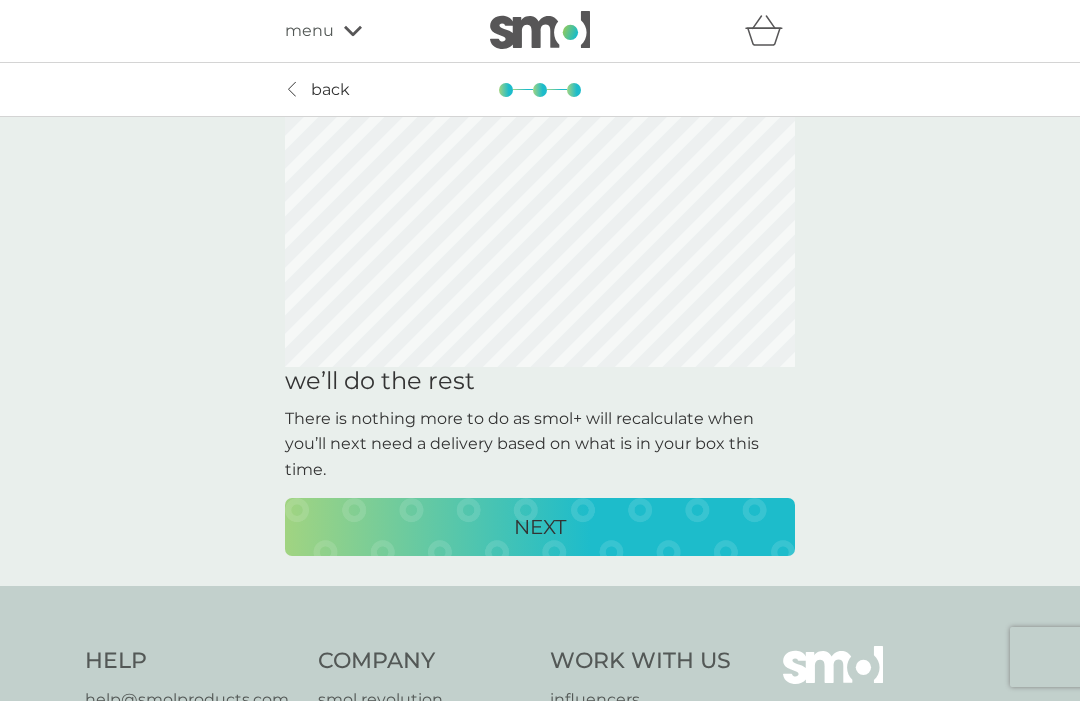 click on "NEXT" at bounding box center (540, 527) 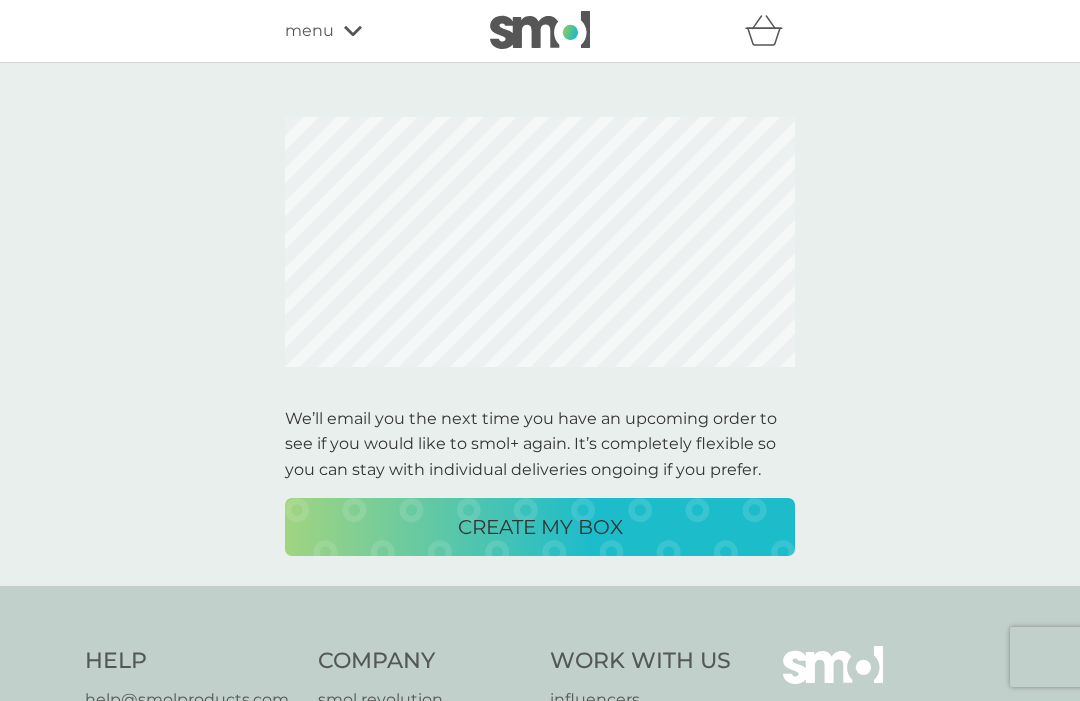 click on "CREATE MY BOX" at bounding box center (540, 527) 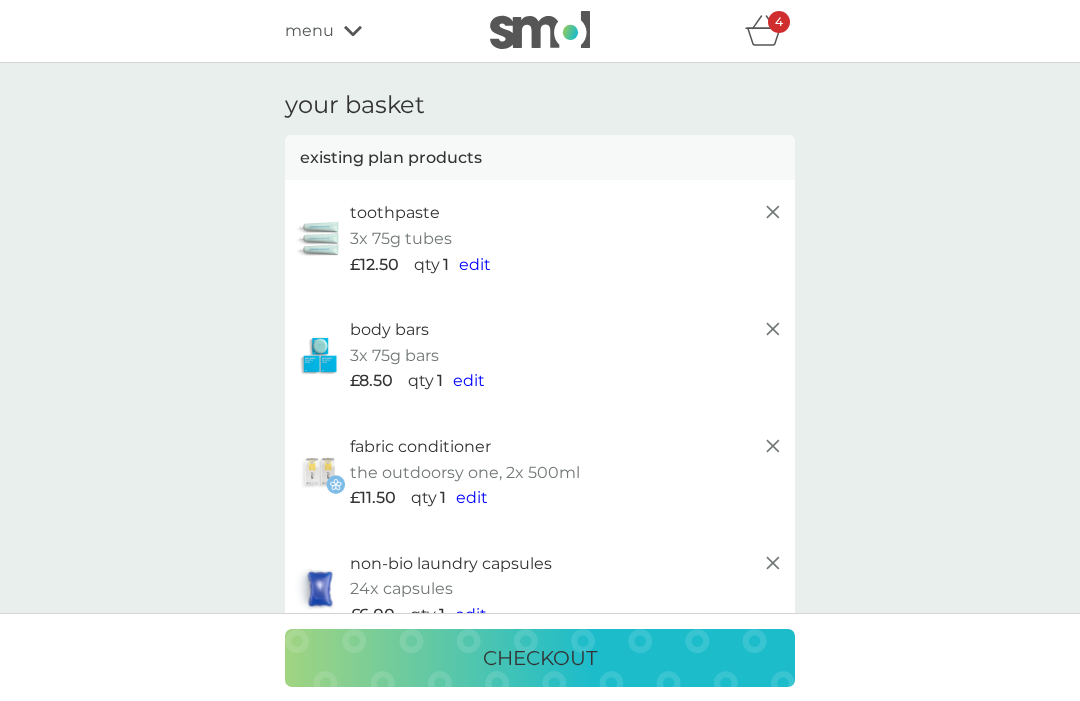 click on "£6.00 qty 1 edit" at bounding box center [567, 615] 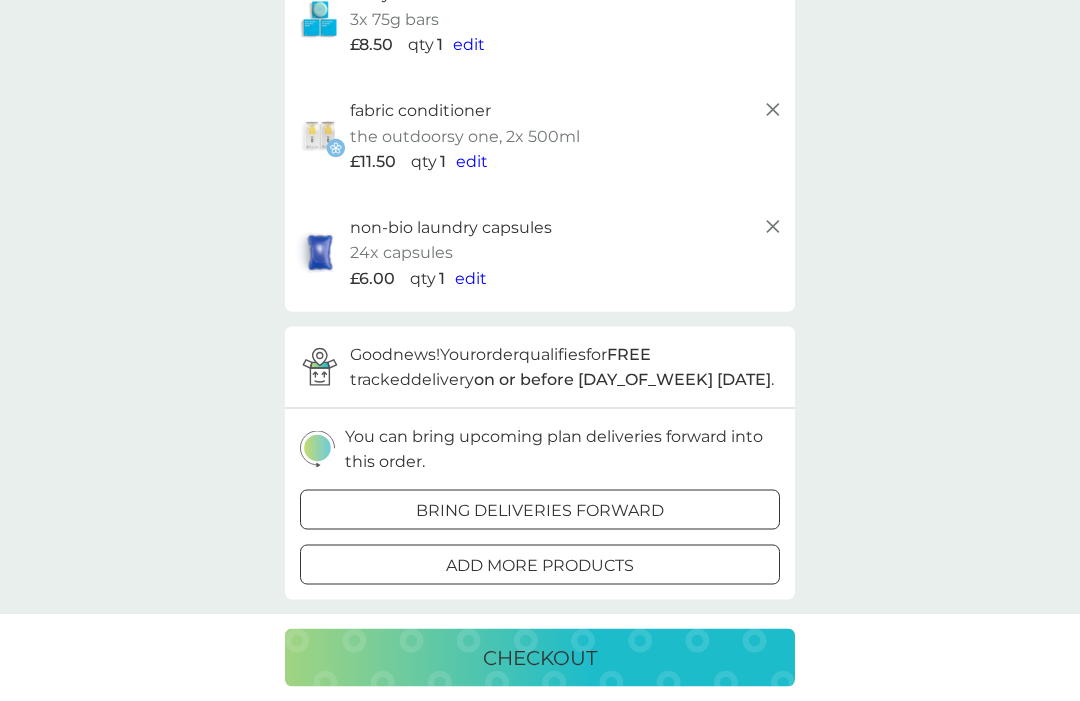 scroll, scrollTop: 337, scrollLeft: 0, axis: vertical 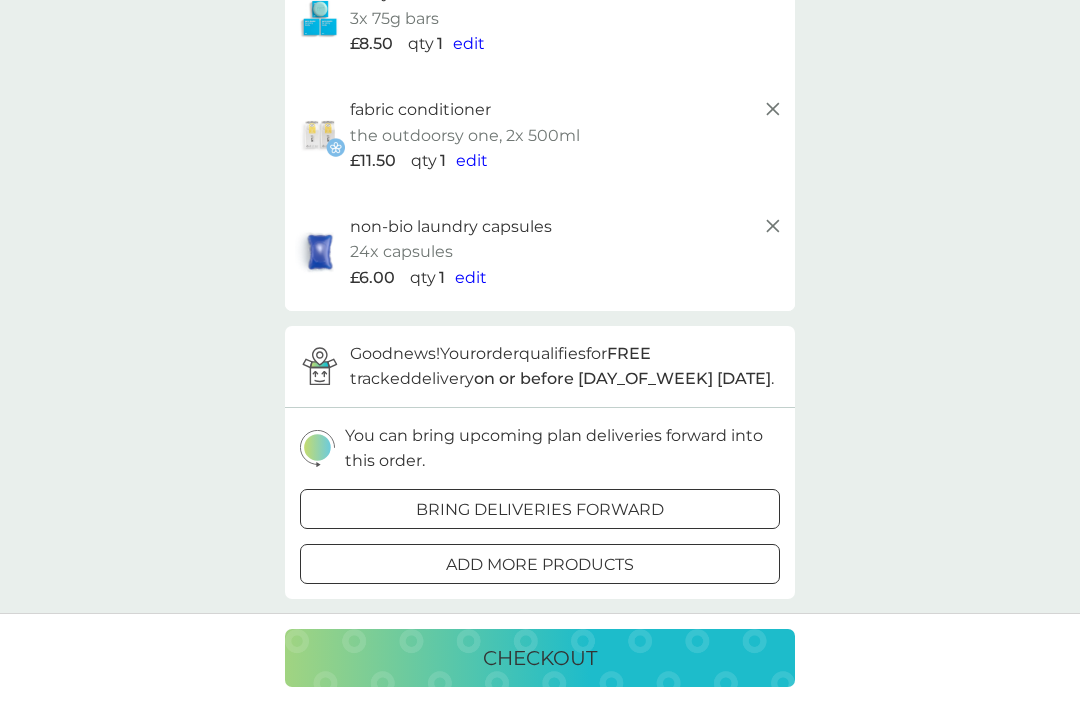 click on "bring deliveries forward" at bounding box center [540, 510] 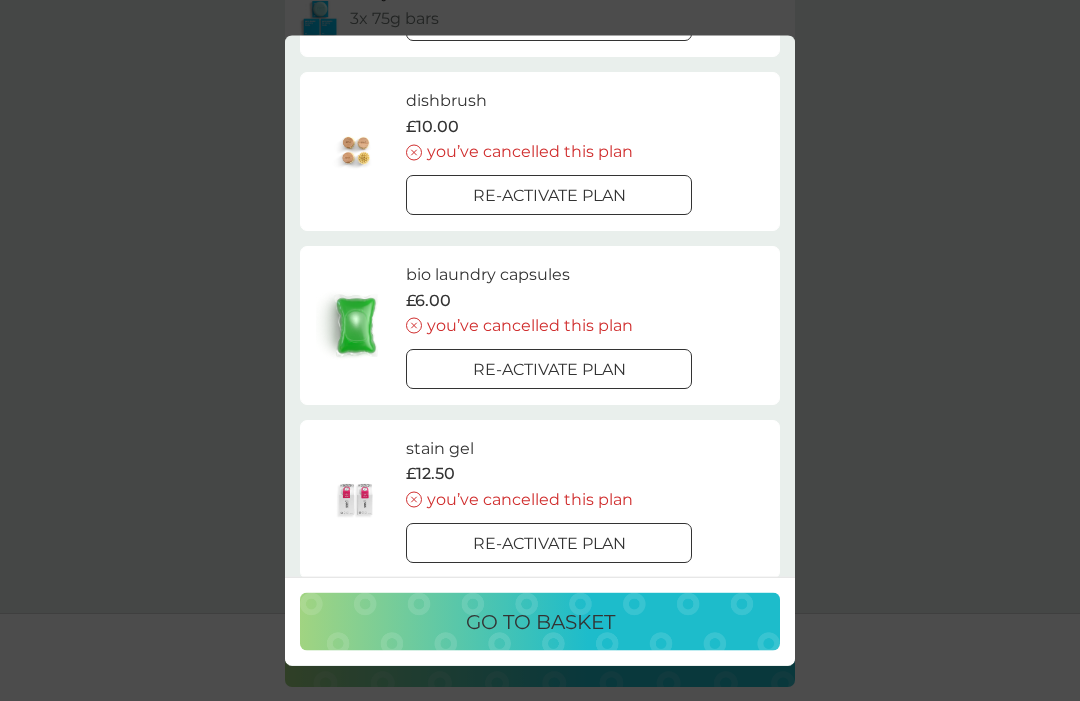 scroll, scrollTop: 1083, scrollLeft: 0, axis: vertical 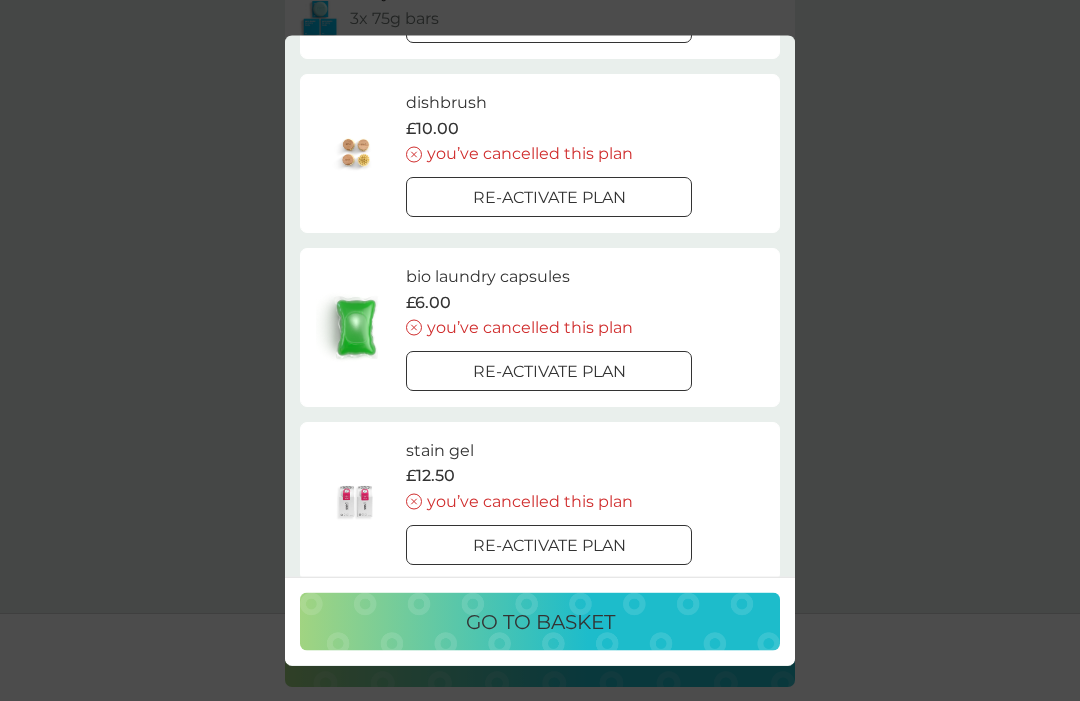 click on "go to basket" at bounding box center [540, 622] 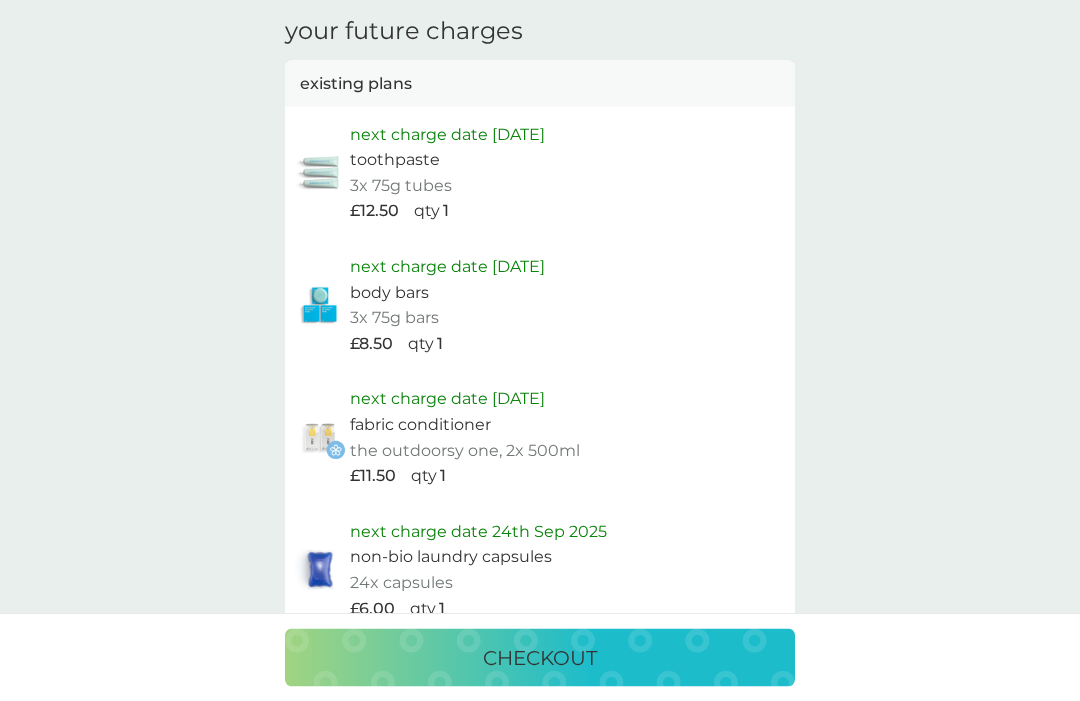 scroll, scrollTop: 1188, scrollLeft: 0, axis: vertical 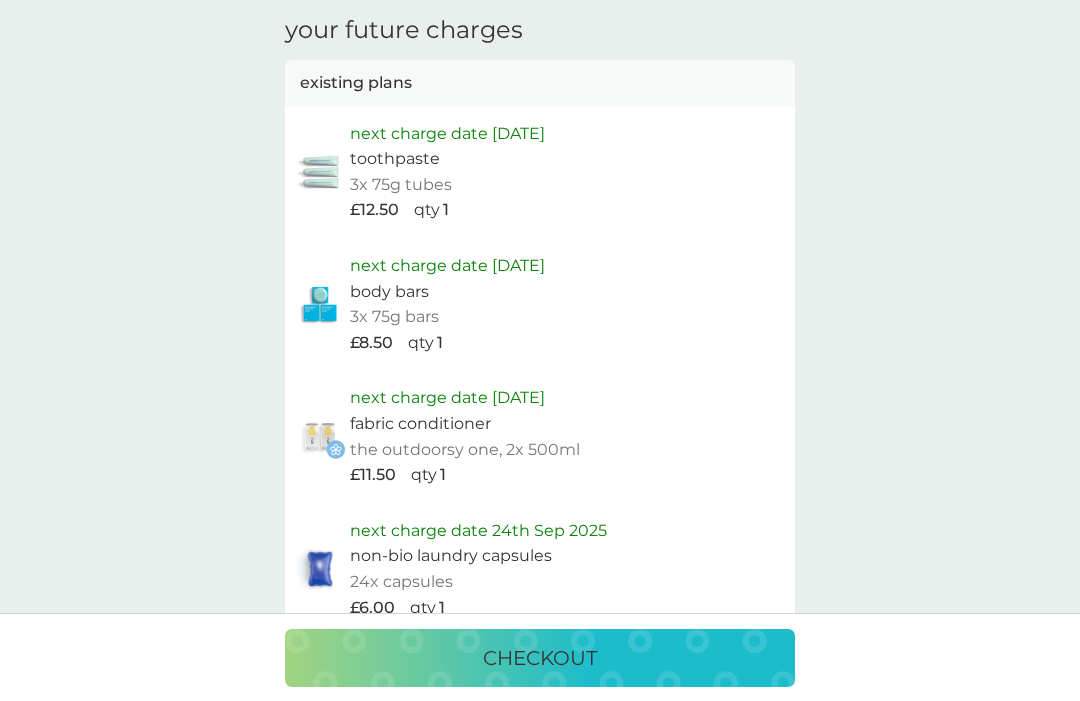 click on "checkout" at bounding box center [540, 658] 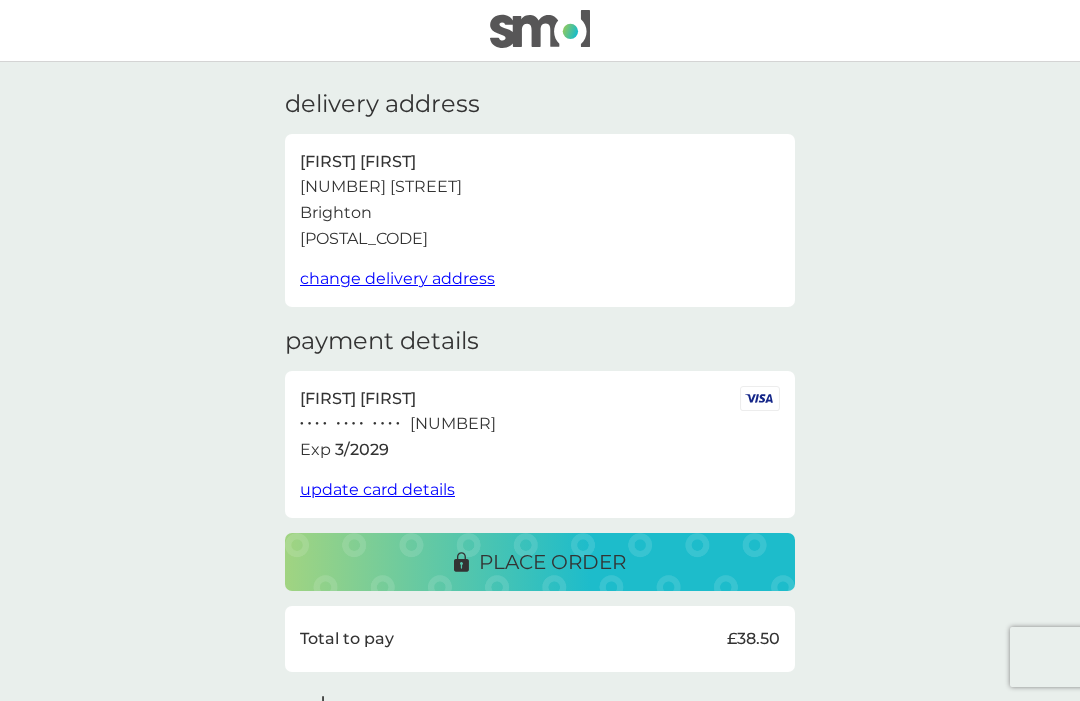 scroll, scrollTop: 0, scrollLeft: 0, axis: both 